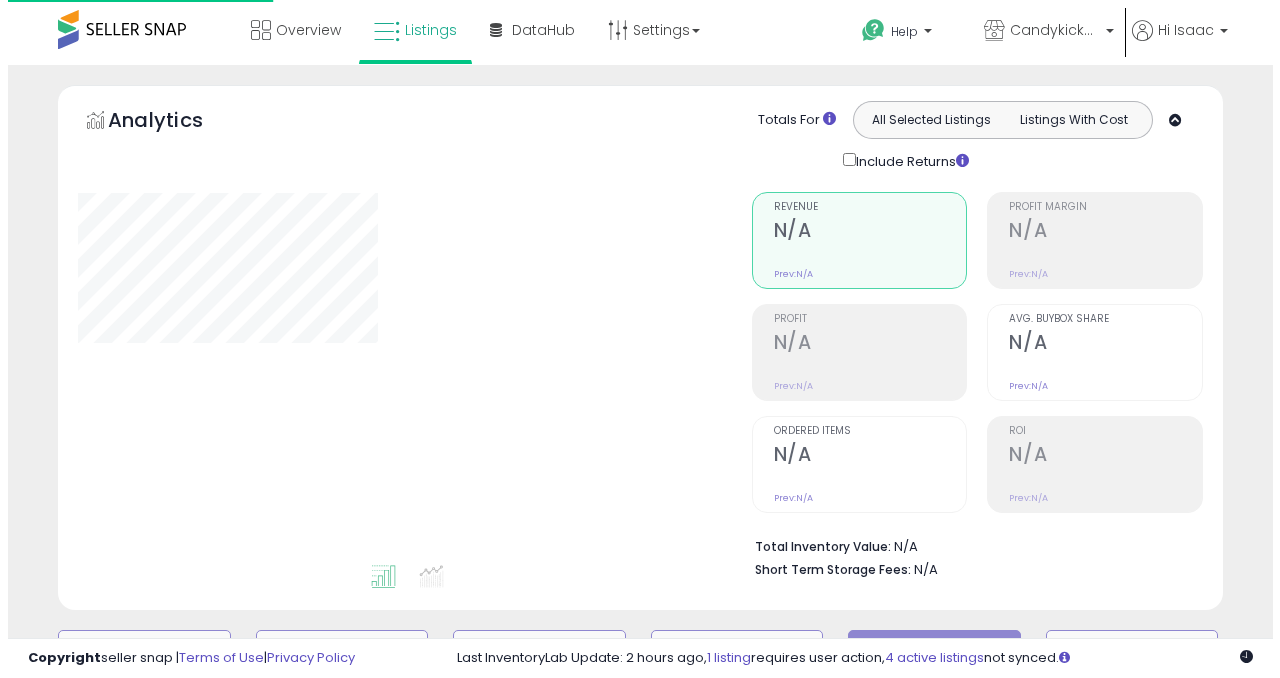 scroll, scrollTop: 0, scrollLeft: 0, axis: both 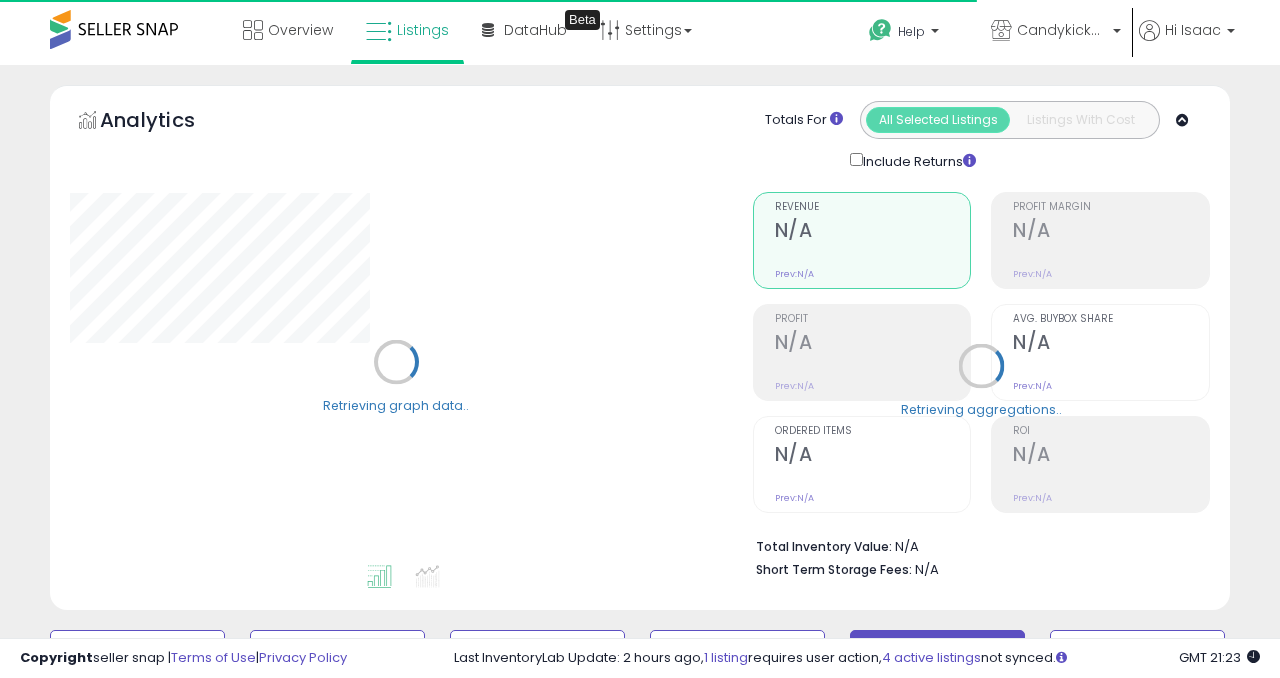 select on "**" 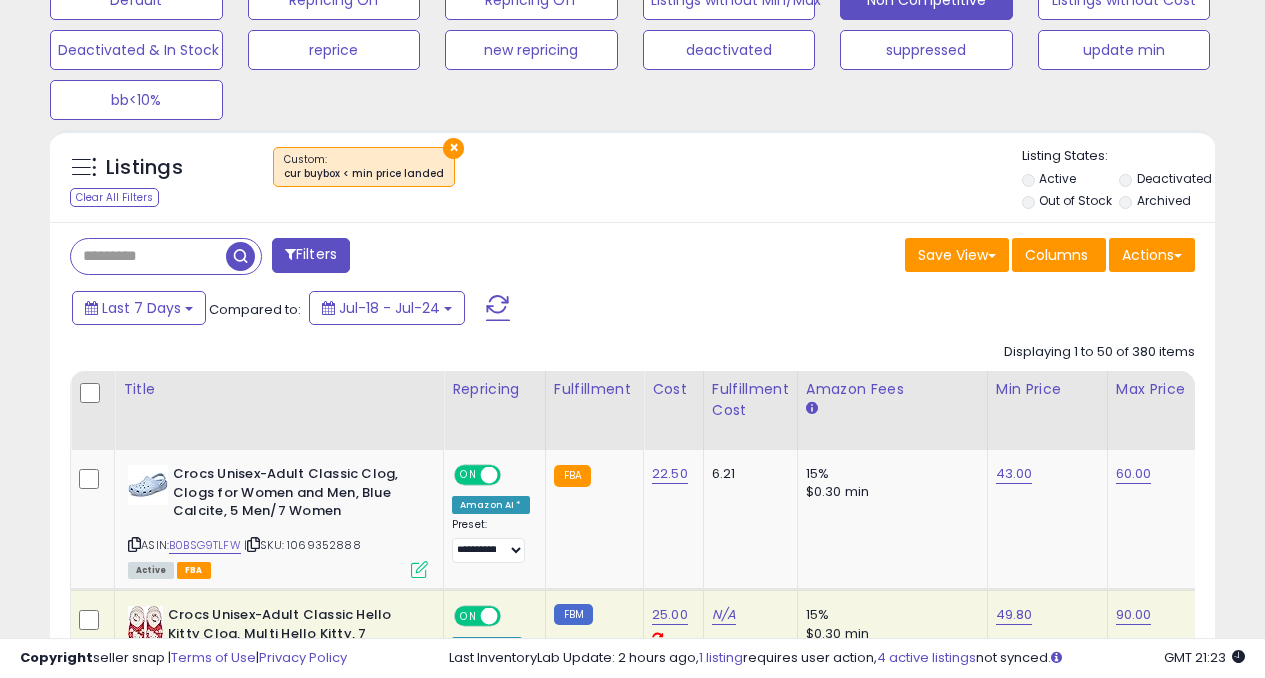 scroll, scrollTop: 893, scrollLeft: 0, axis: vertical 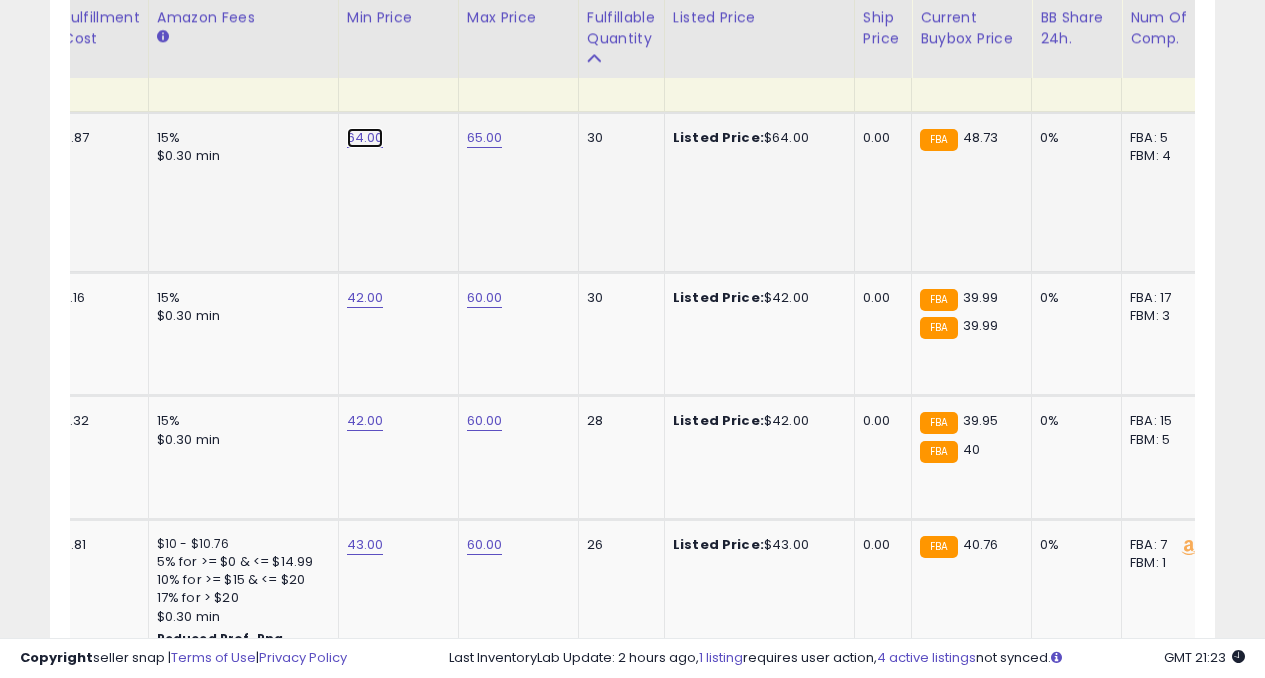click on "64.00" at bounding box center [365, -145] 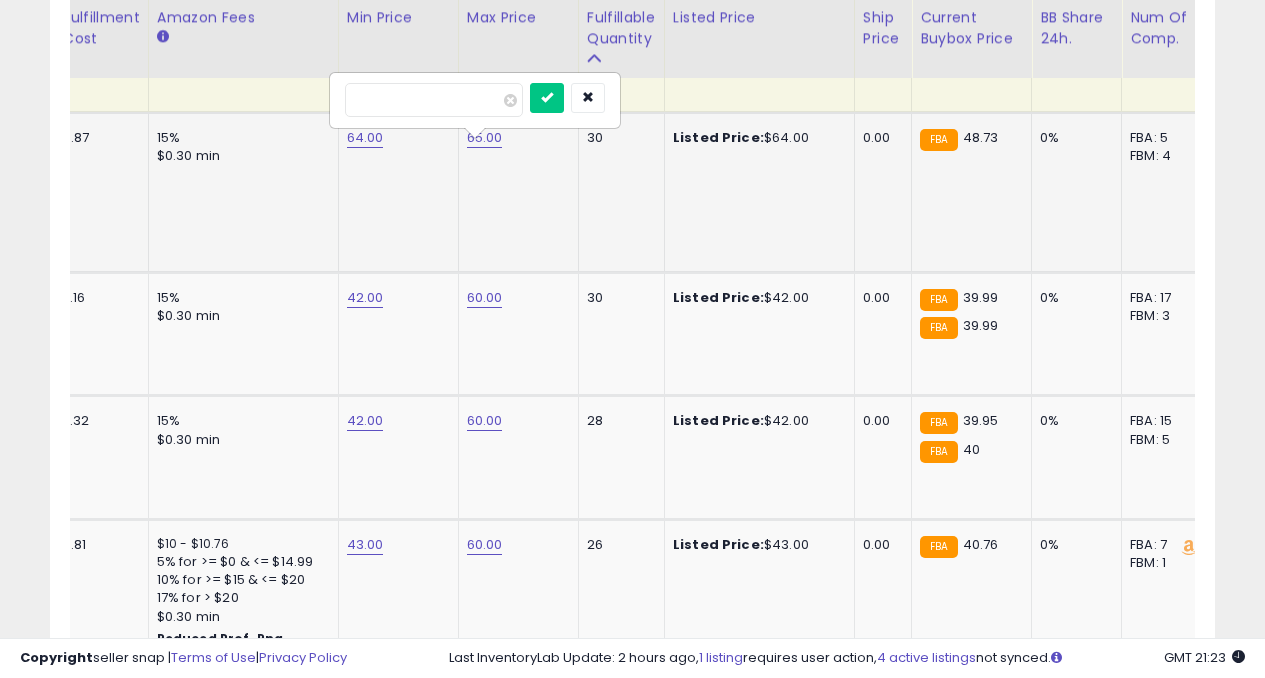 type on "*" 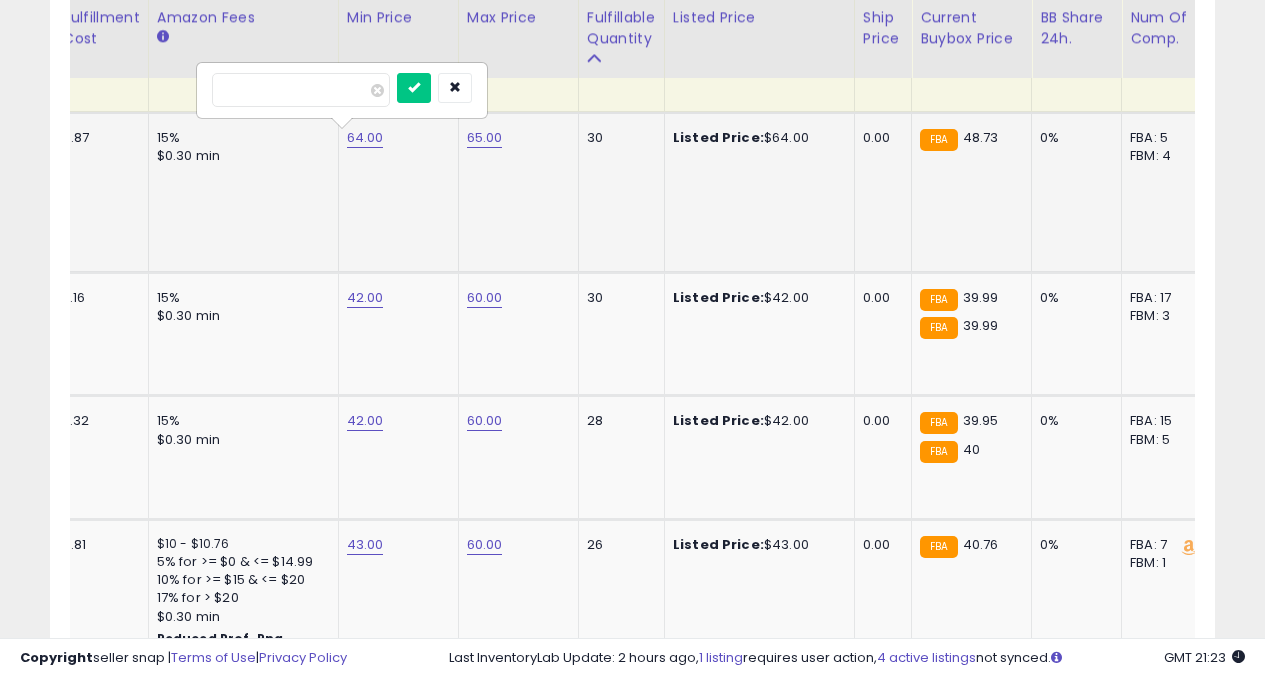 type on "*" 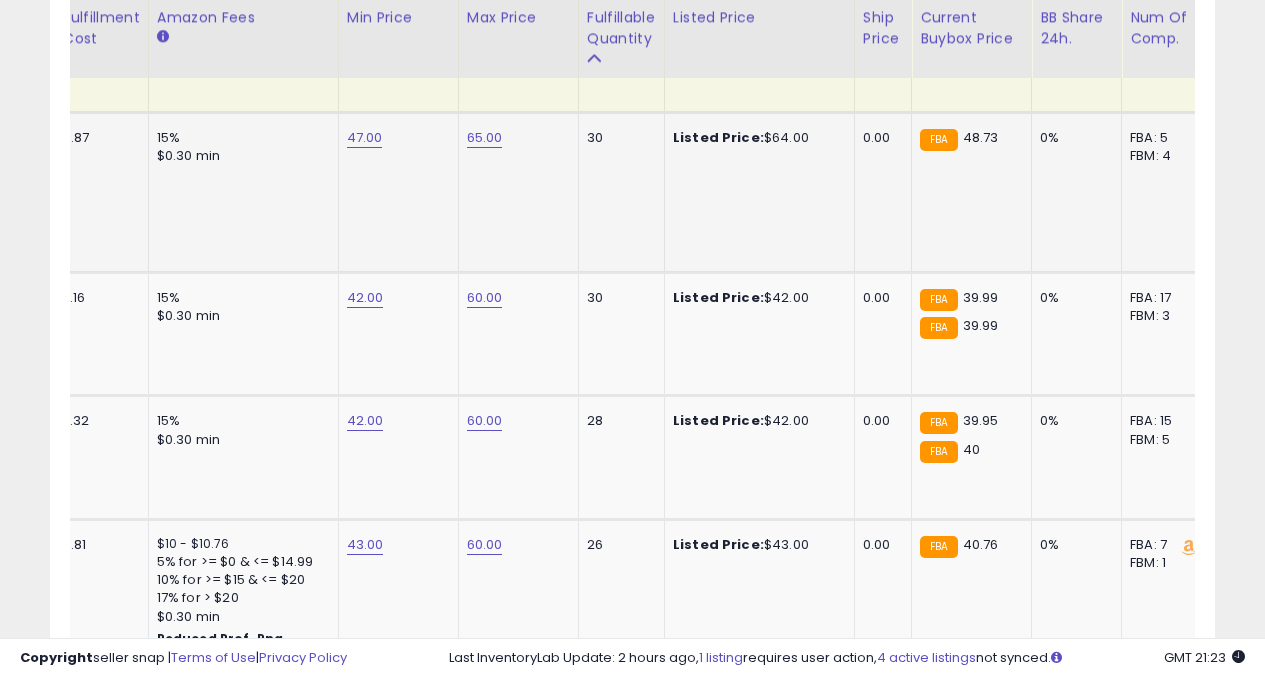 scroll, scrollTop: 0, scrollLeft: 640, axis: horizontal 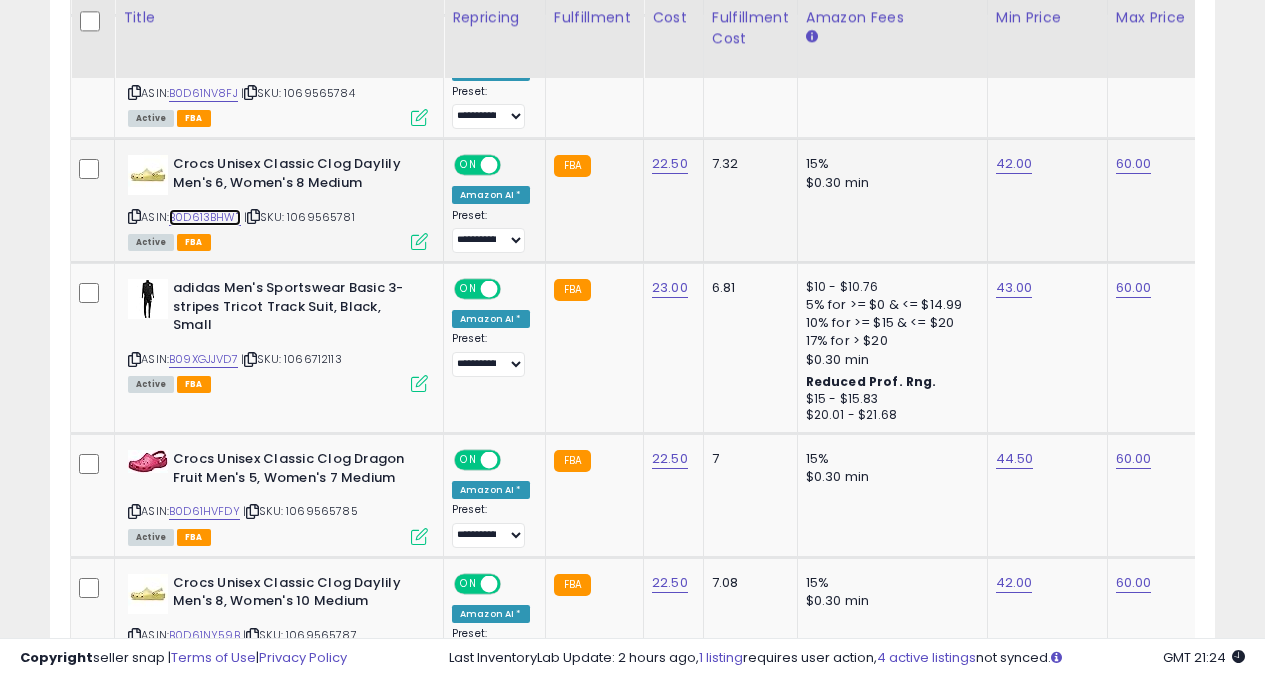 click on "B0D613BHWT" at bounding box center [205, 217] 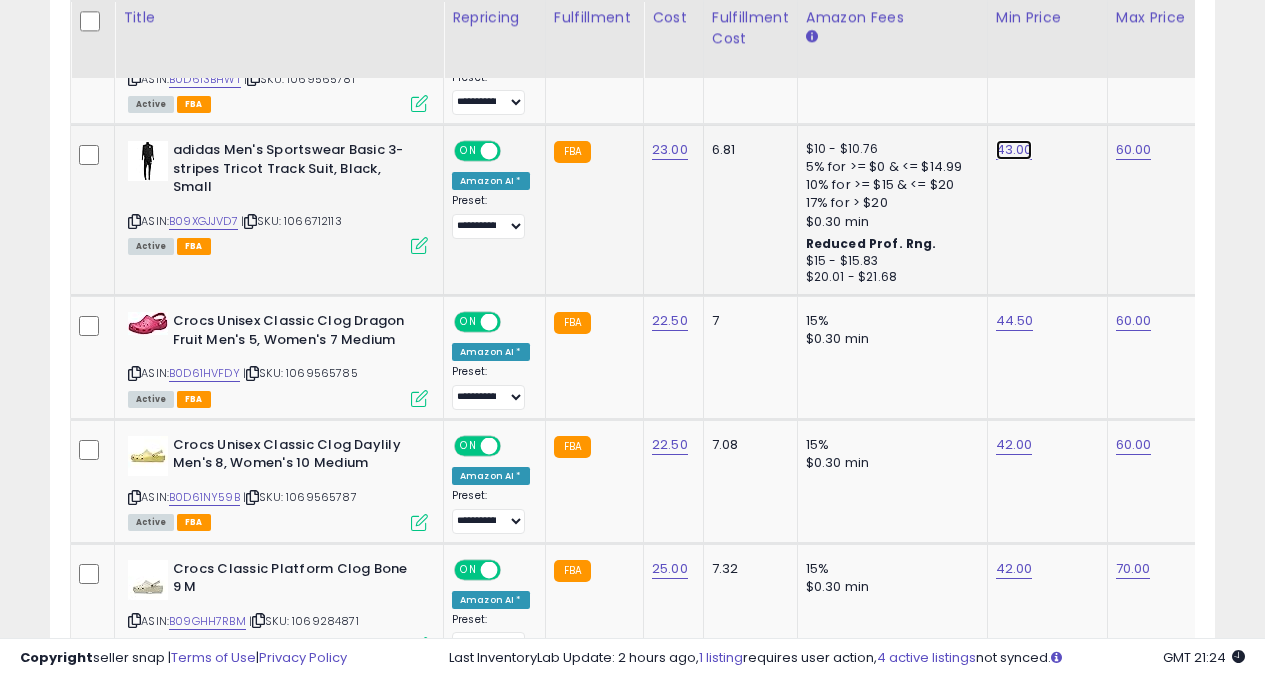 click on "43.00" at bounding box center (1014, -540) 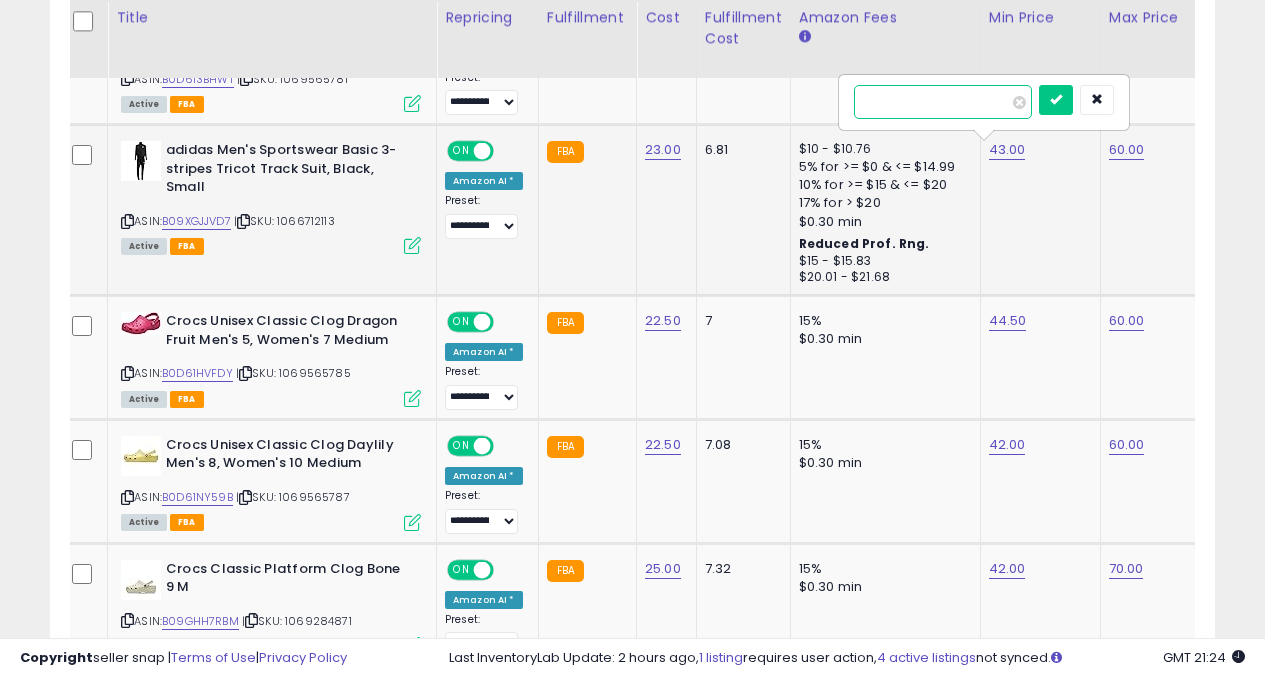 type on "*" 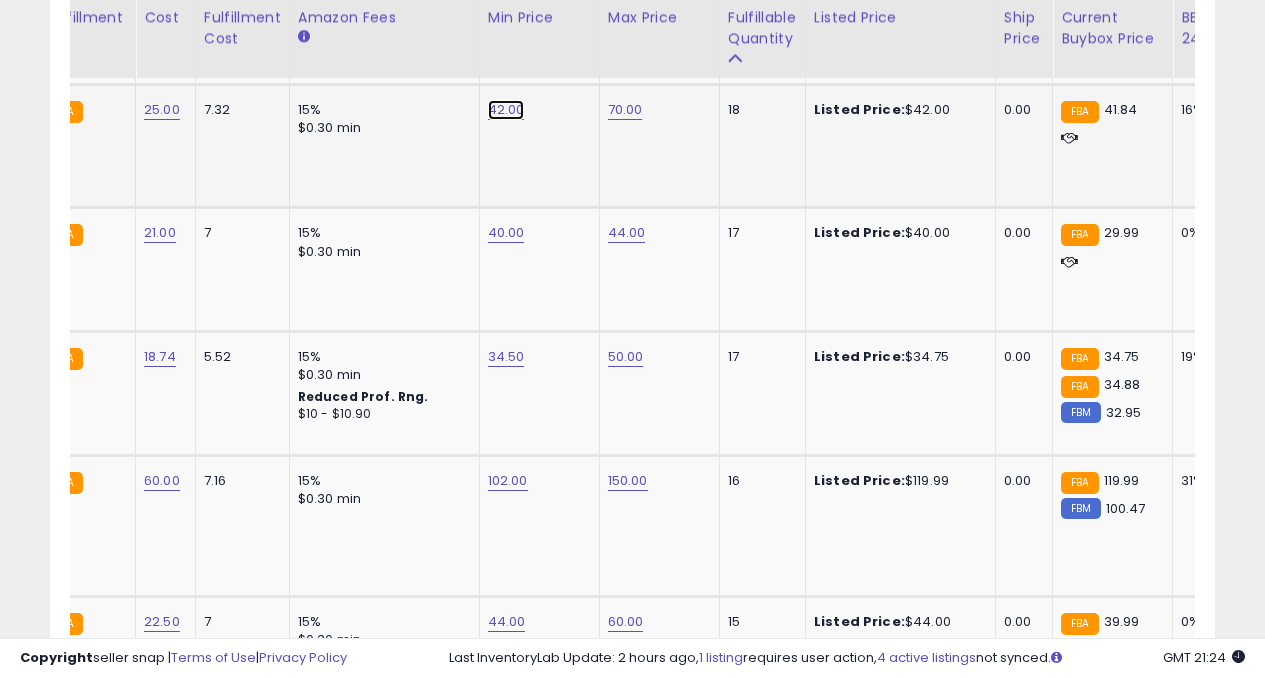 click on "42.00" at bounding box center [506, -999] 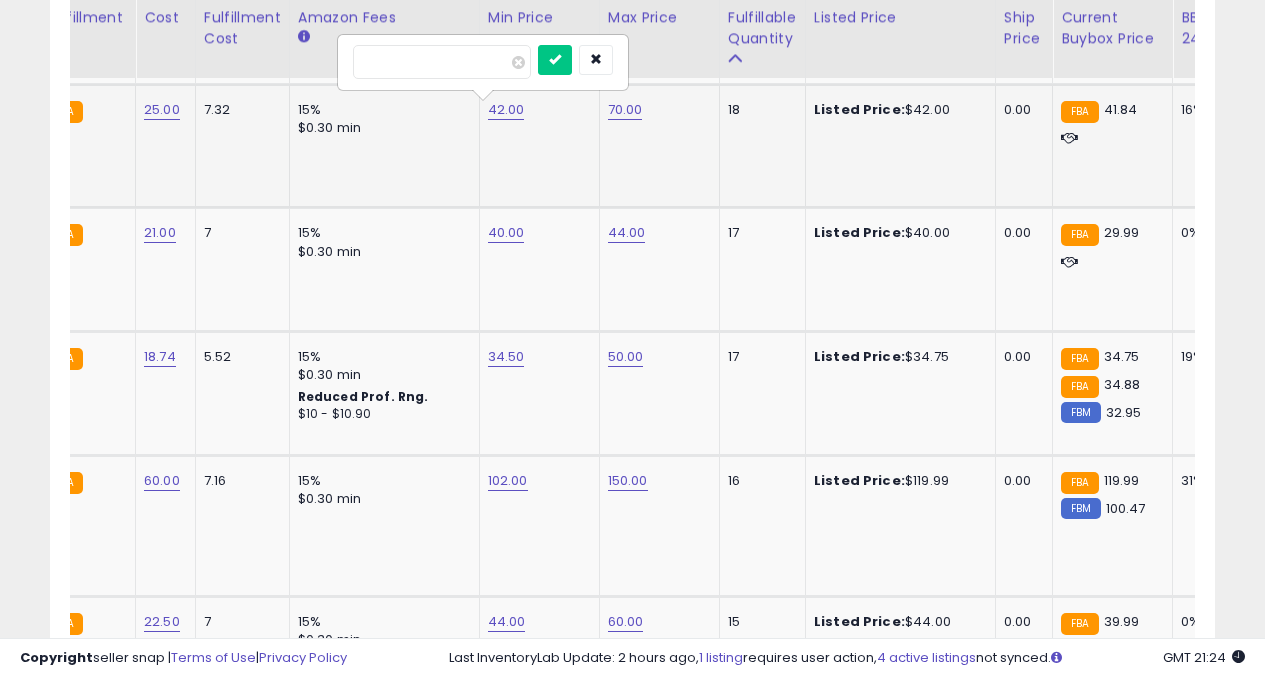 click at bounding box center (555, 60) 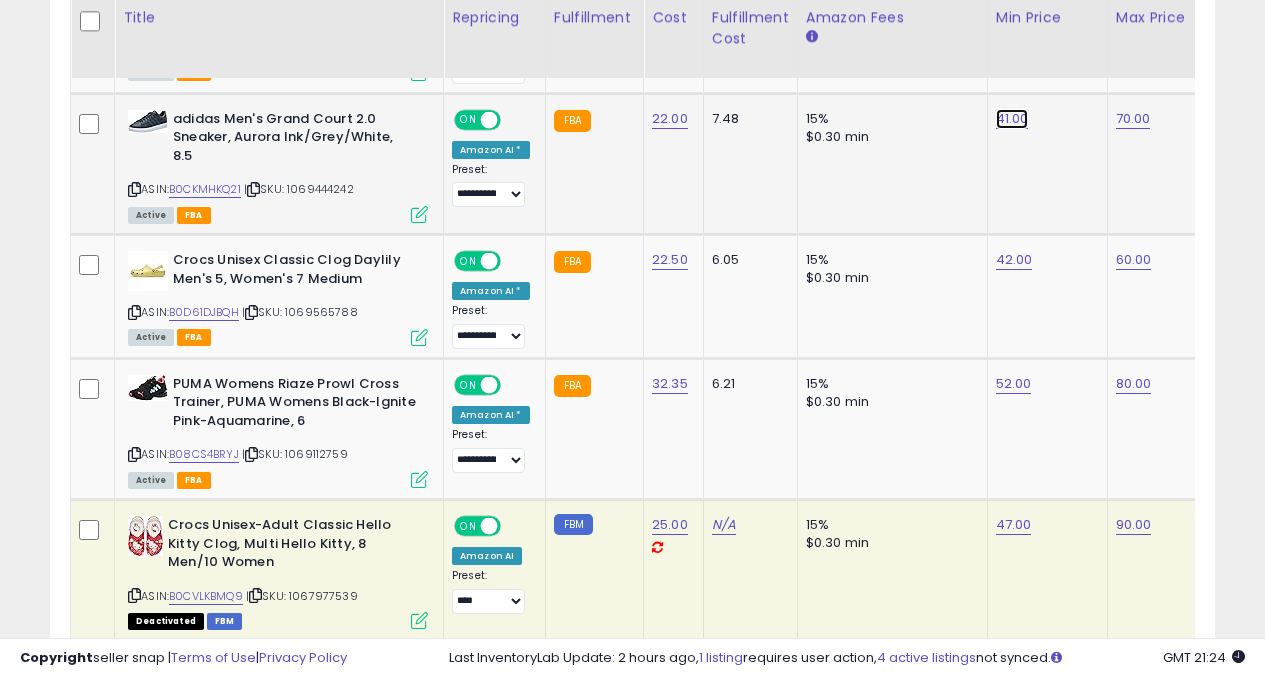 click on "41.00" at bounding box center [1014, -1750] 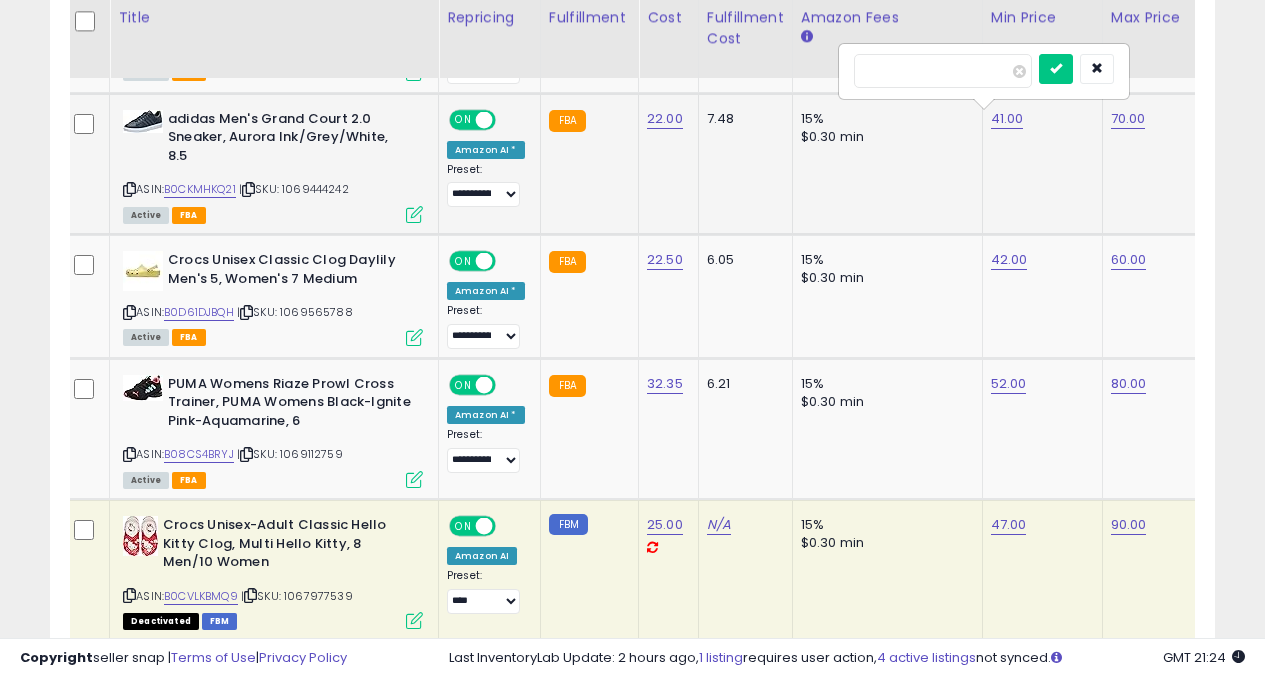 type on "*" 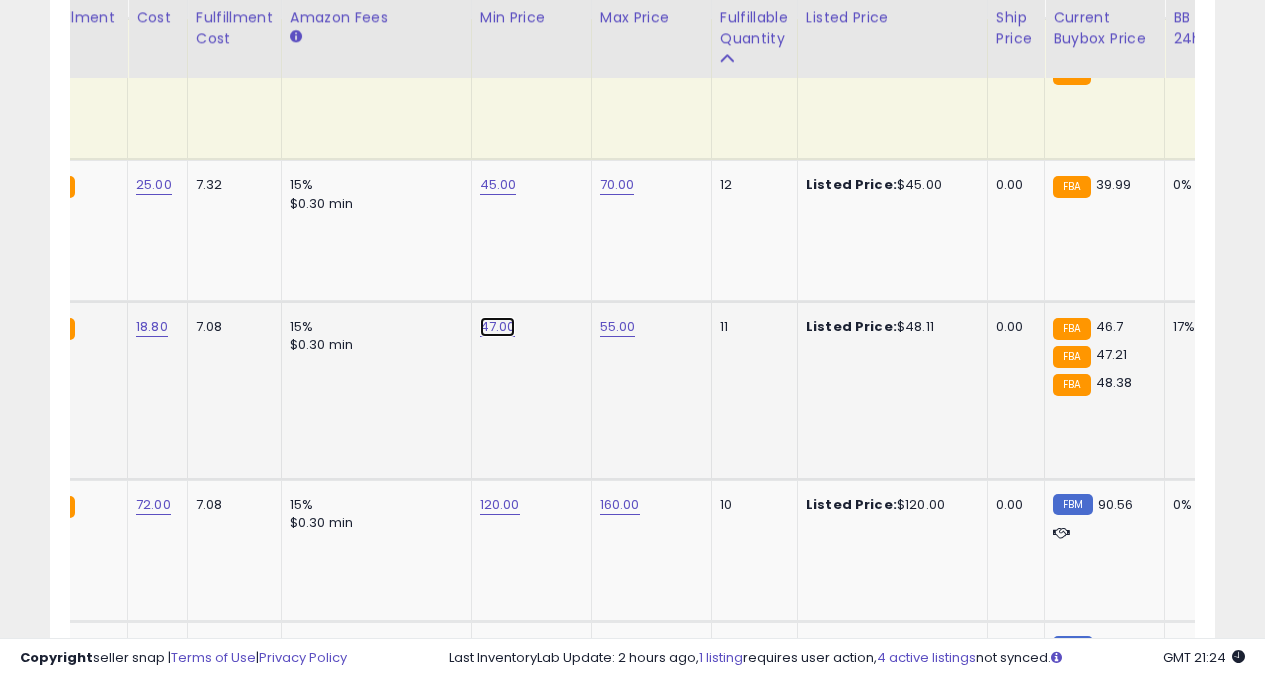 click on "47.00" at bounding box center [498, -2231] 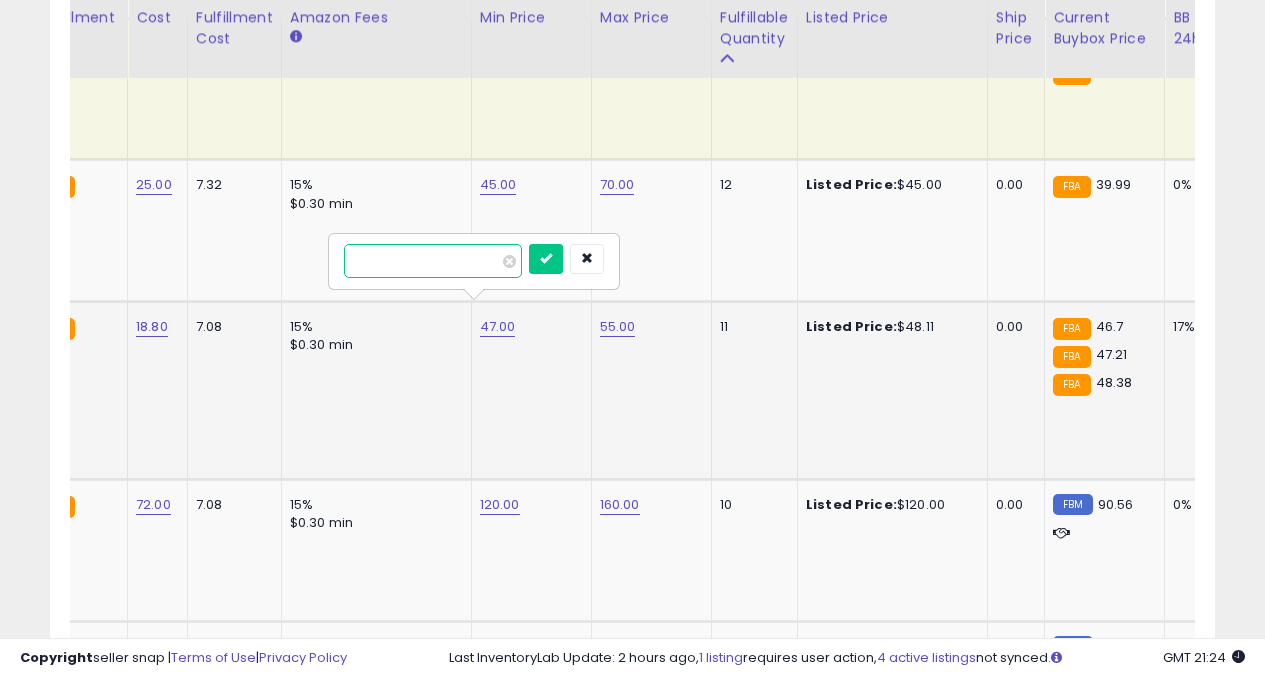 type on "*" 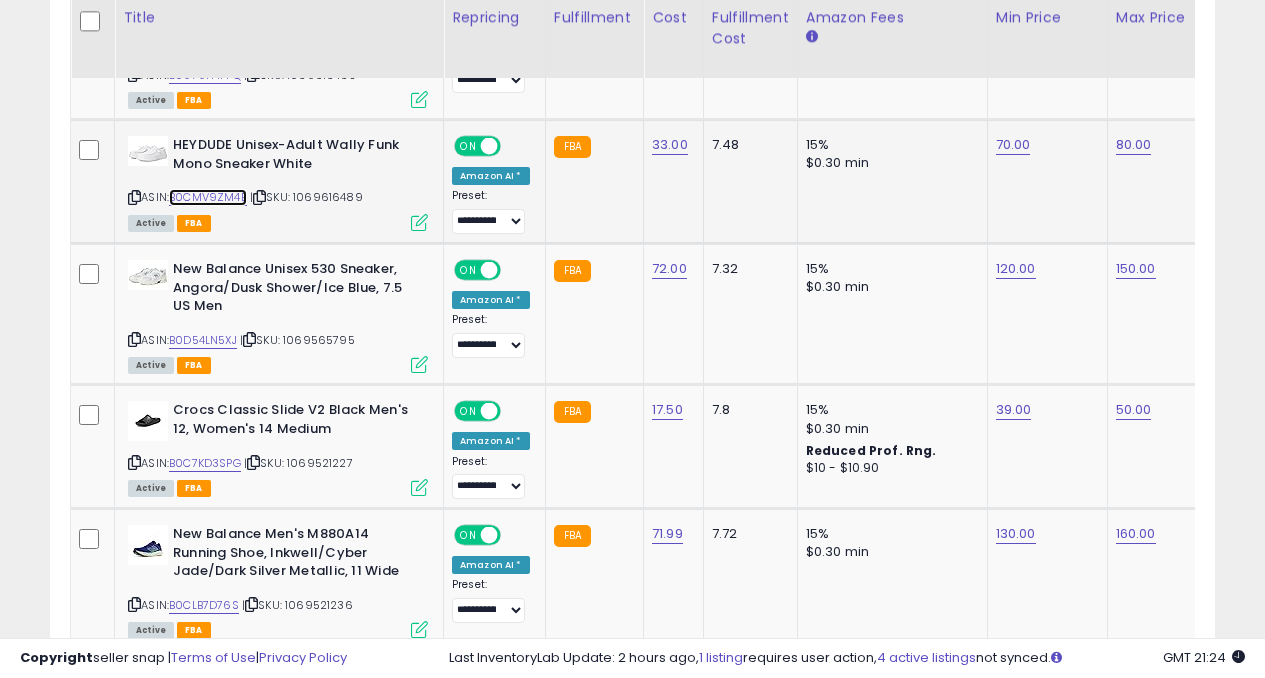 click on "B0CMV9ZM4B" at bounding box center (208, 197) 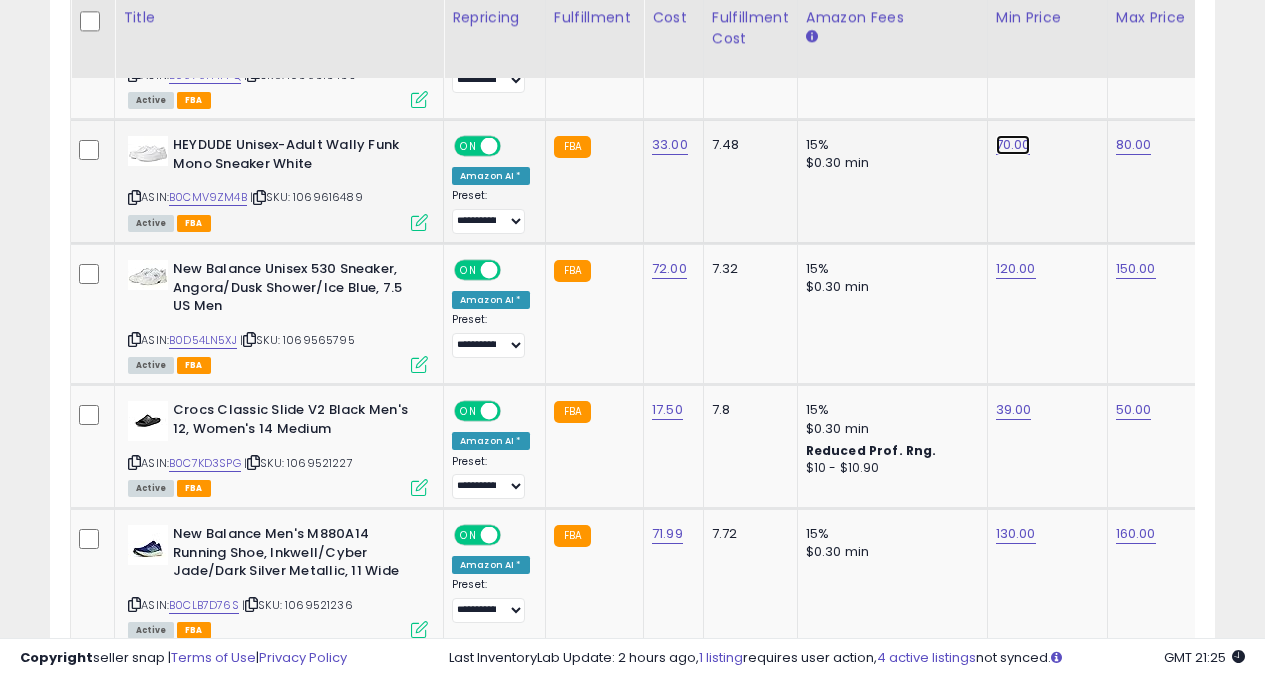 click on "70.00" at bounding box center (1014, -3280) 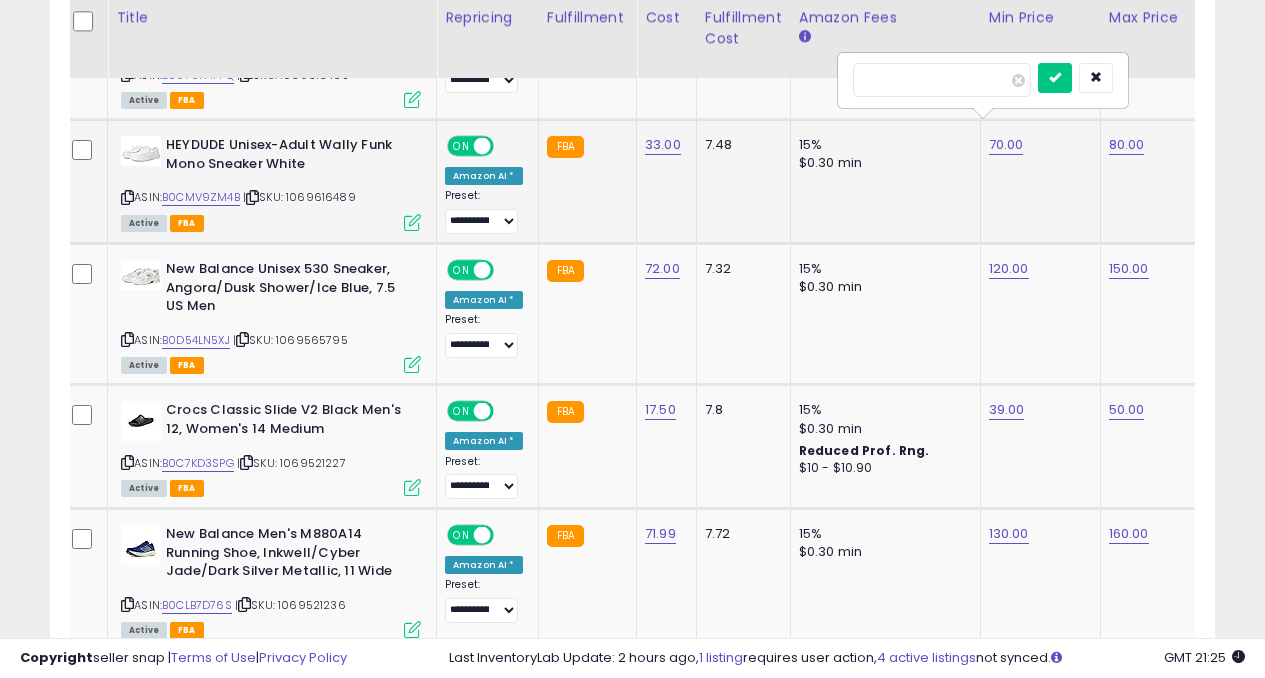 type on "*" 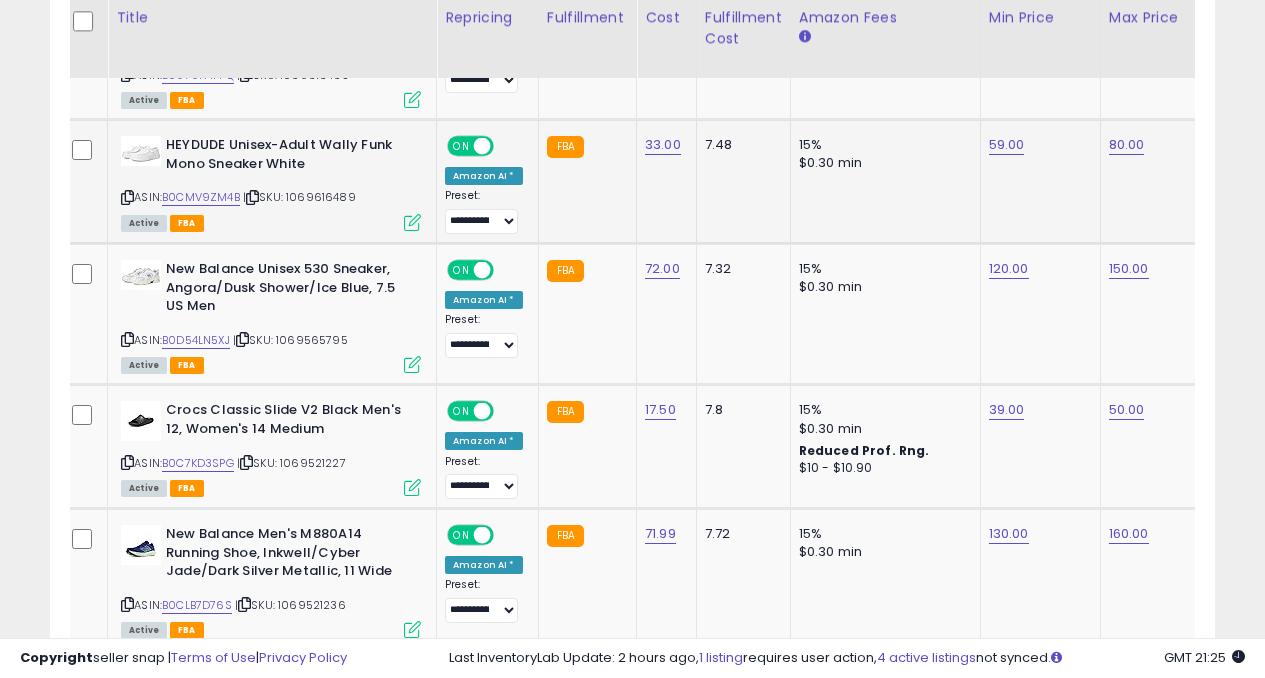 click on "80.00" at bounding box center [1157, 145] 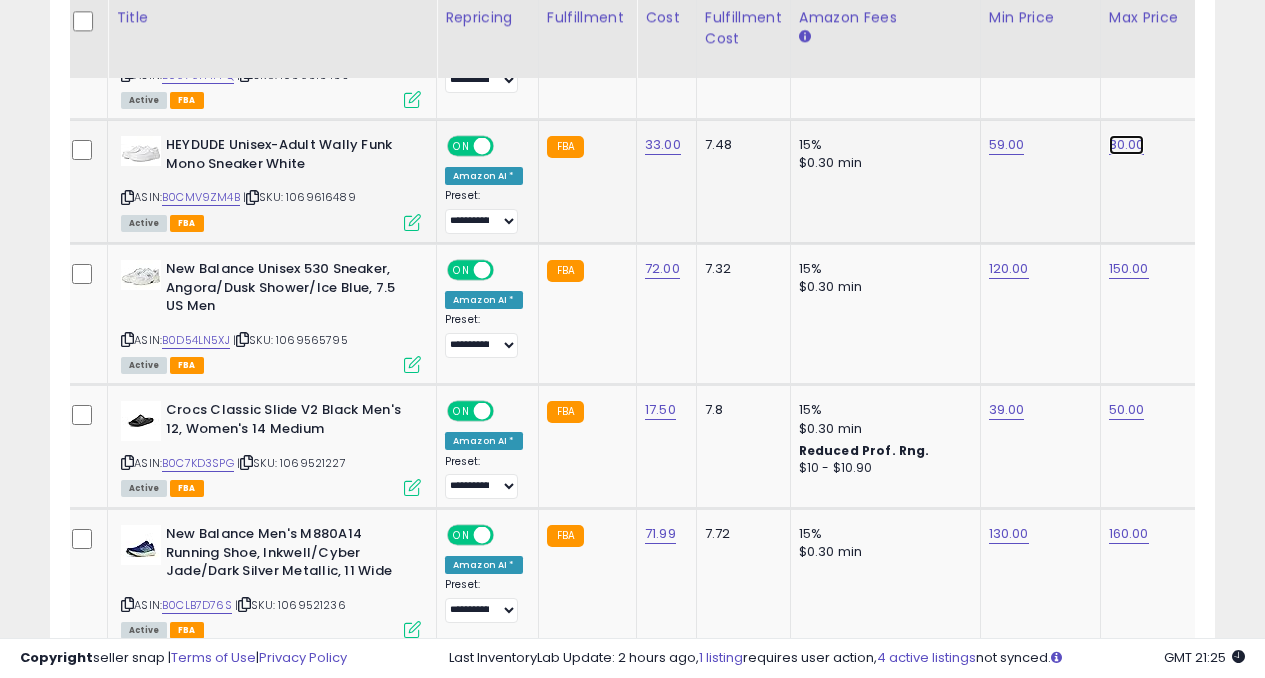 click on "80.00" at bounding box center [1127, -3280] 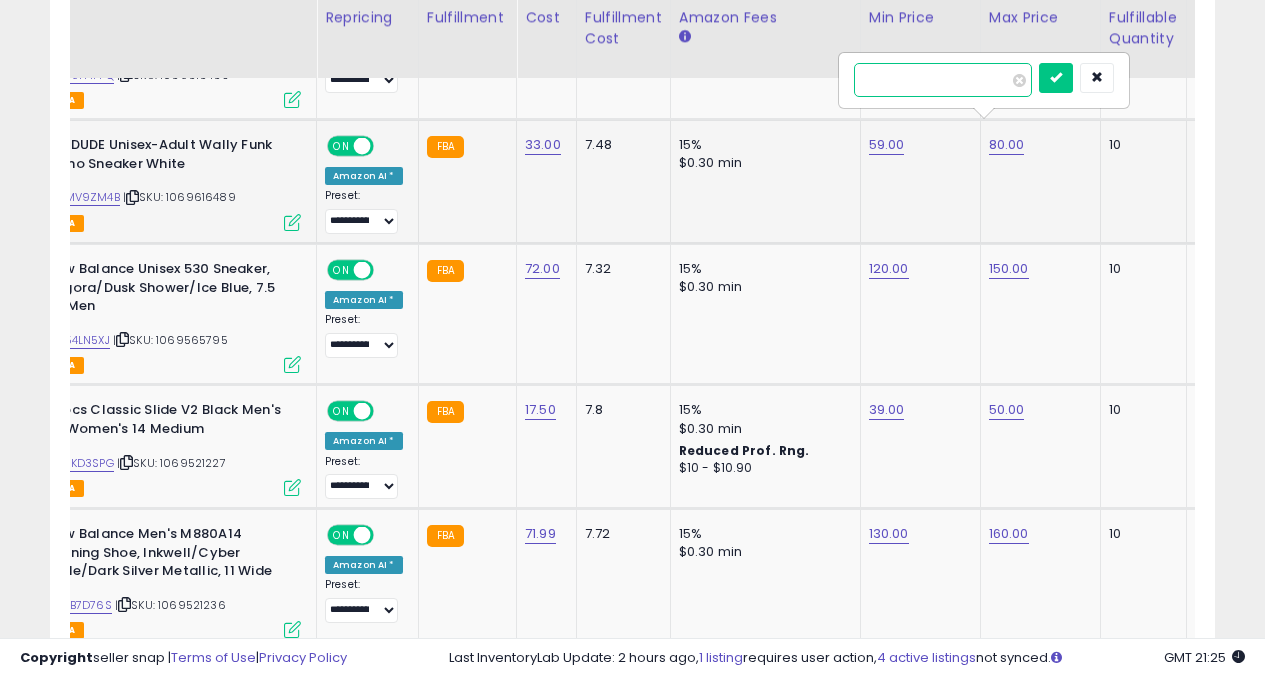 type on "*" 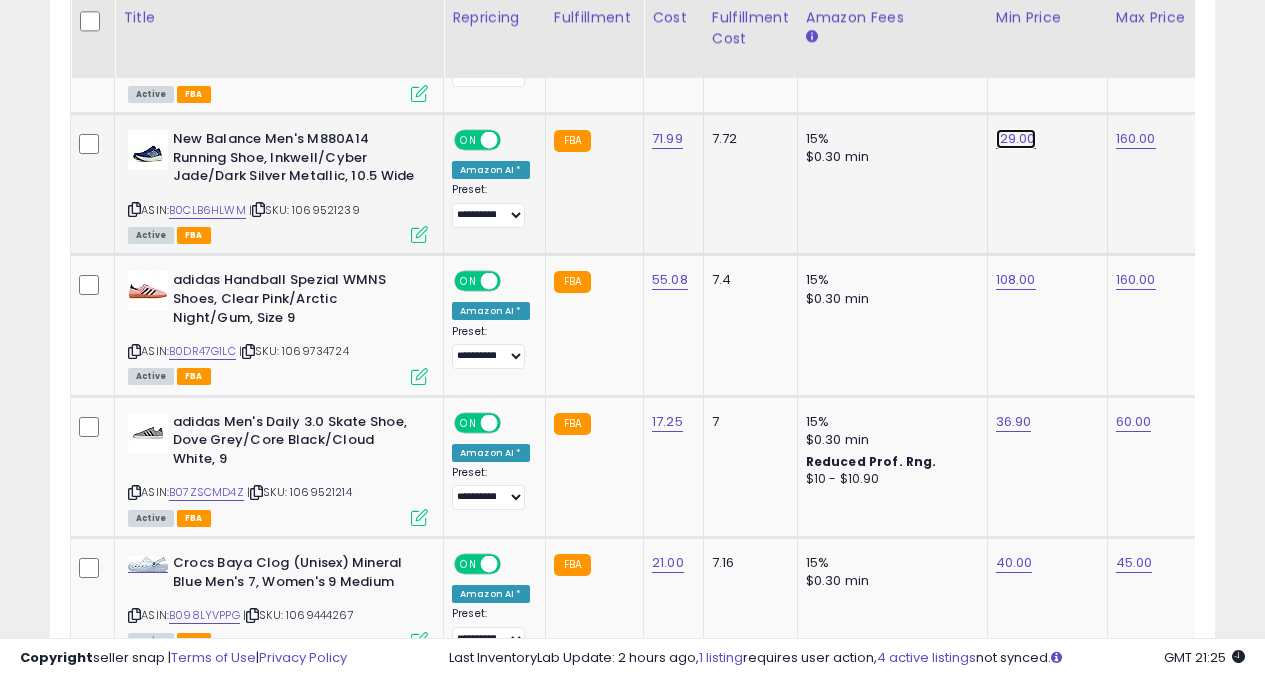 click on "129.00" at bounding box center [1014, -4523] 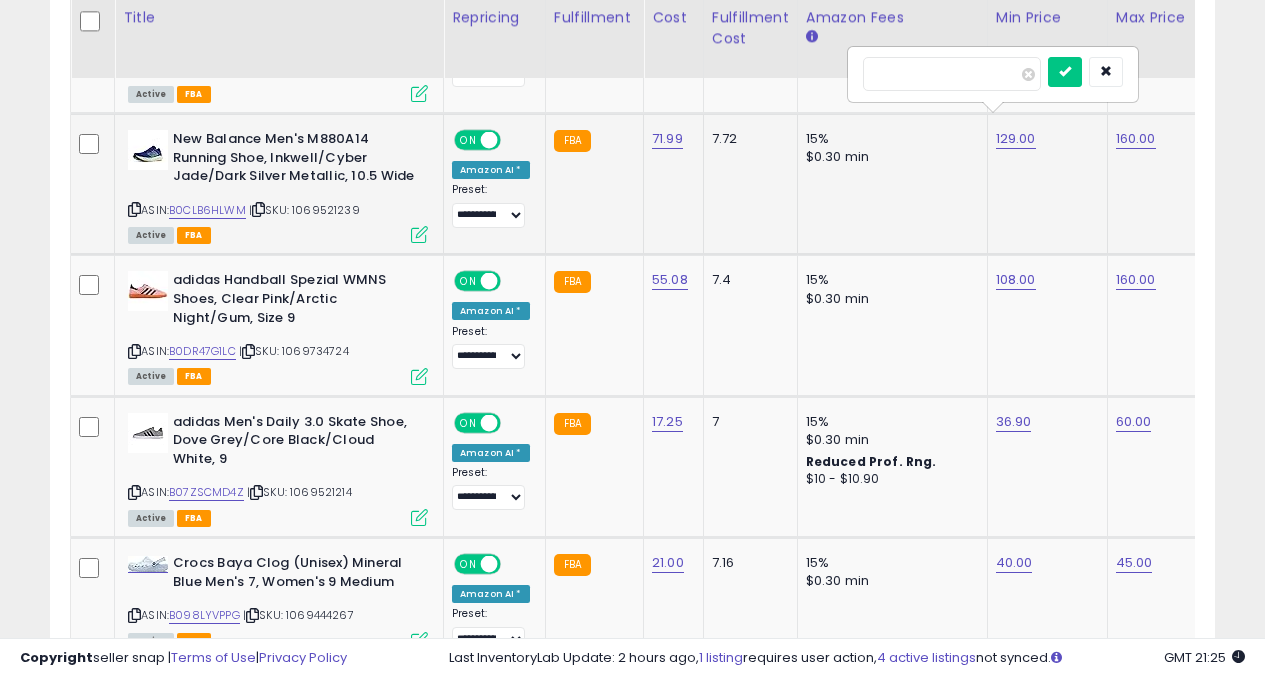 type on "*" 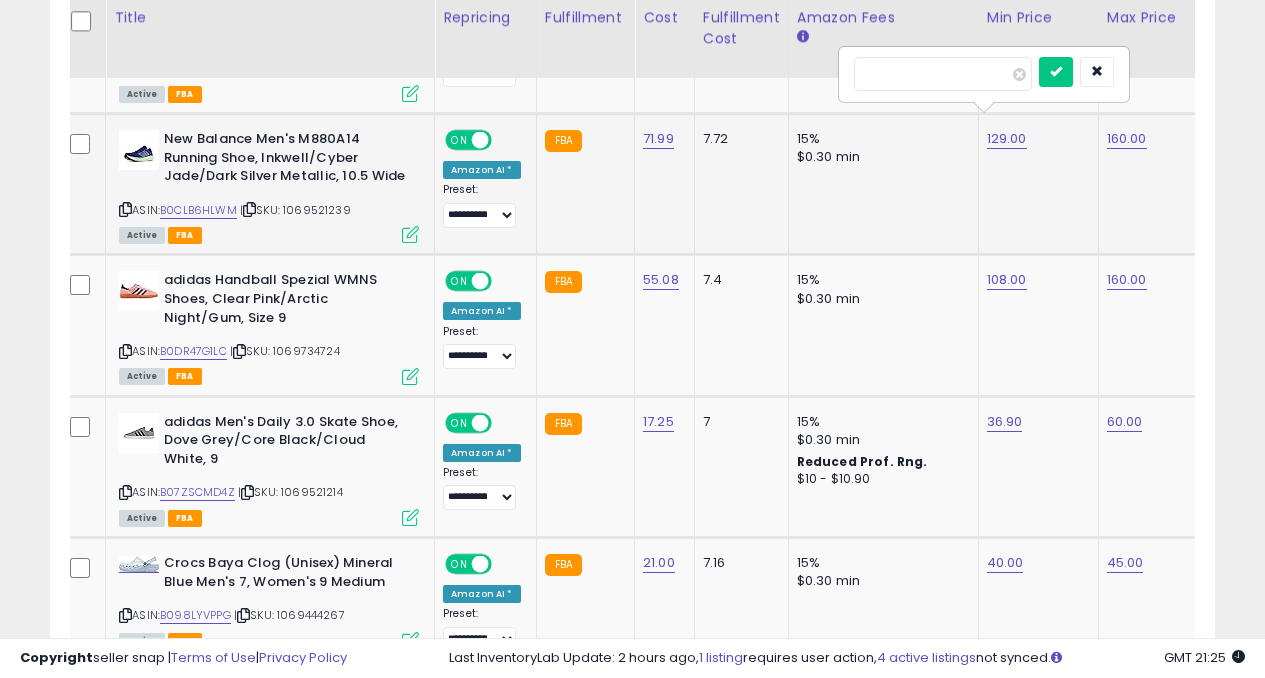 type on "***" 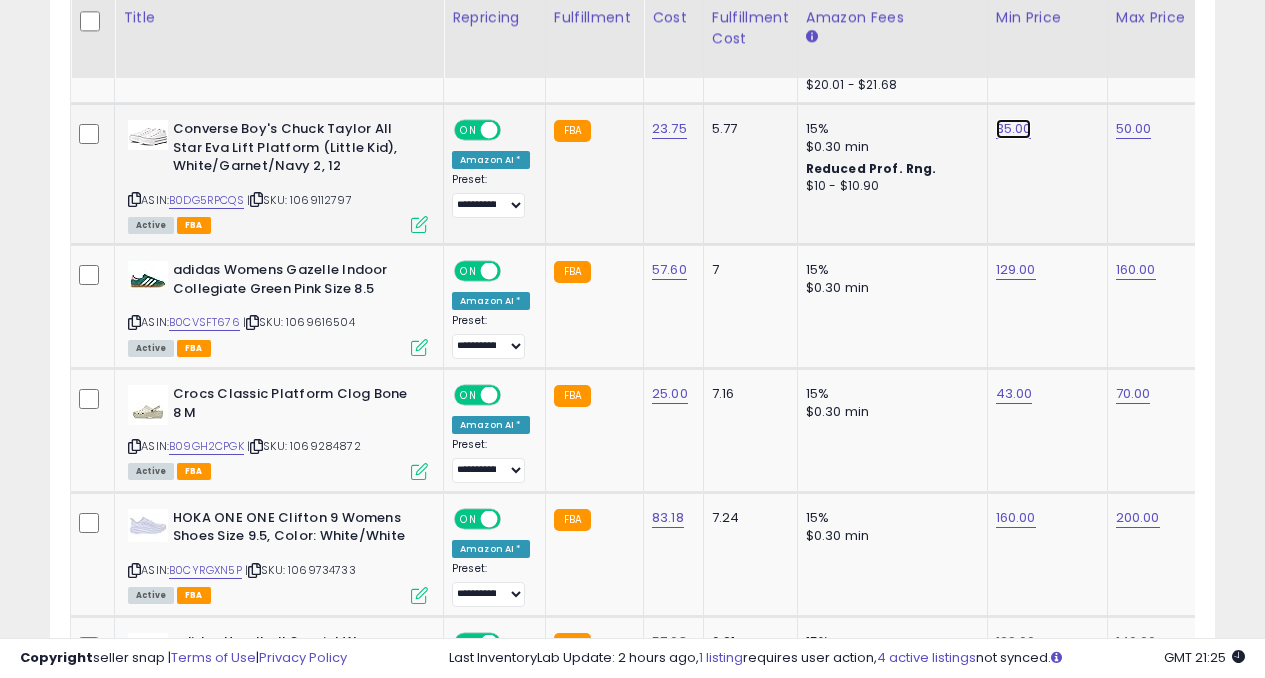 click on "35.00" at bounding box center (1014, -5659) 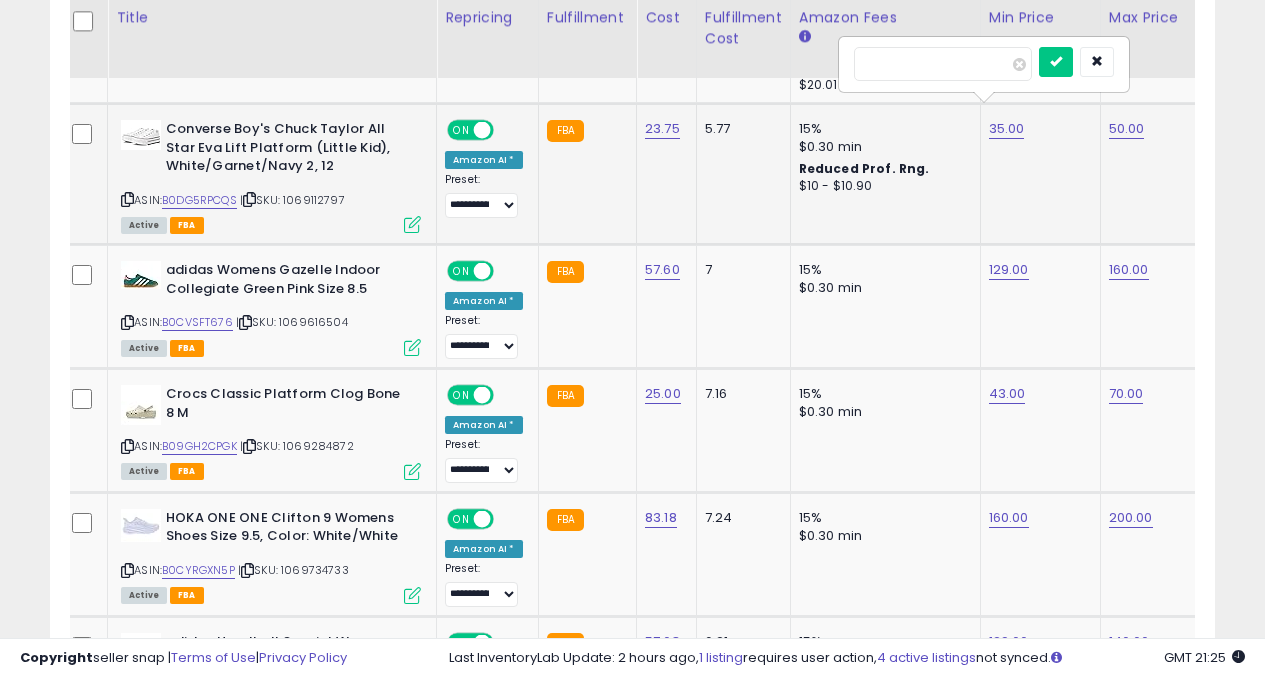 type on "*" 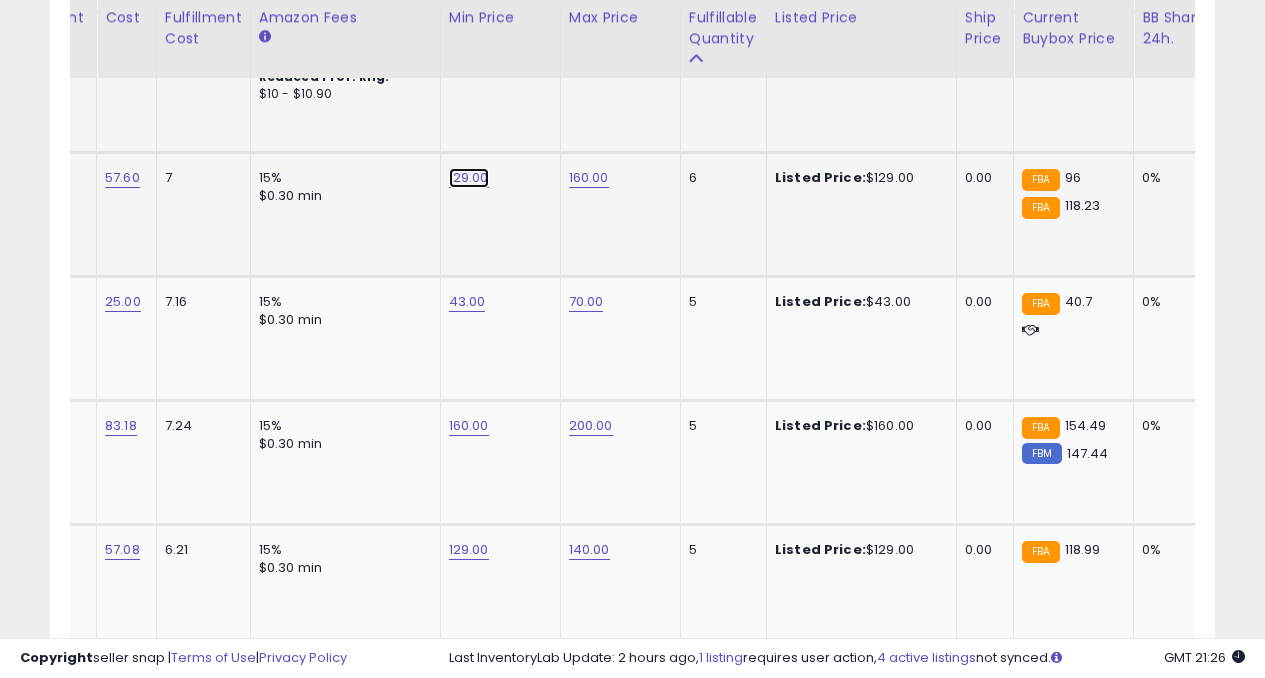click on "129.00" at bounding box center [467, -5751] 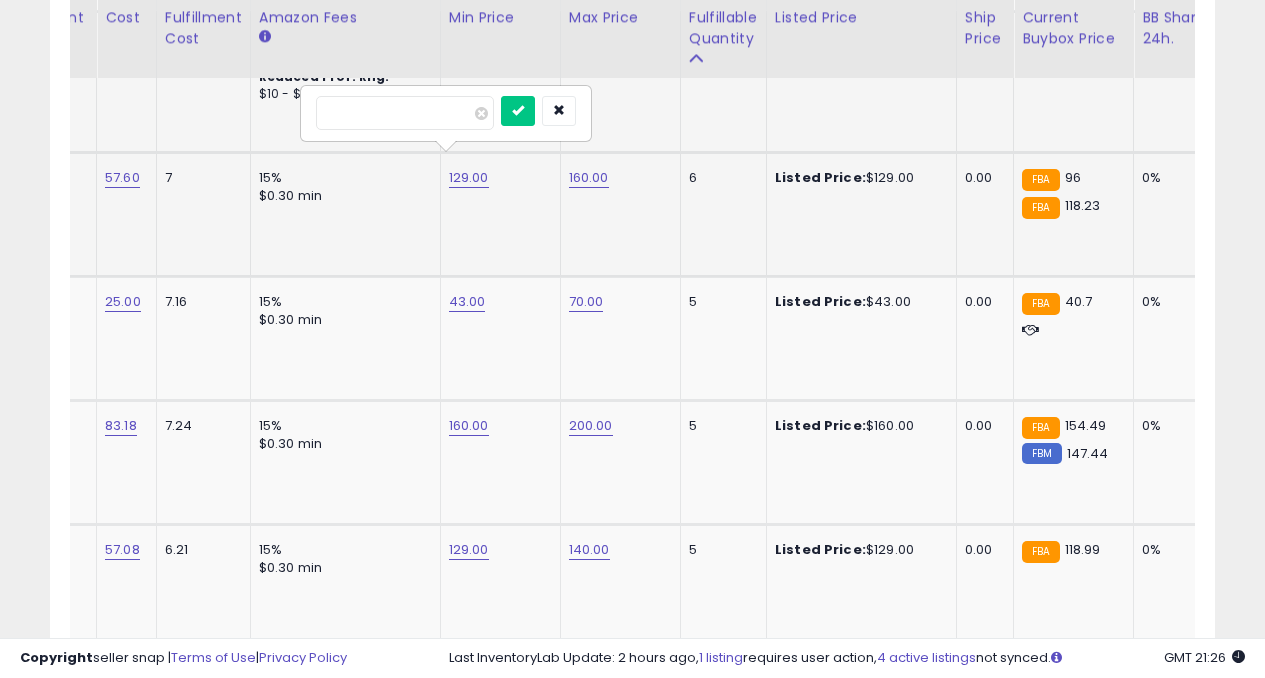 type on "*" 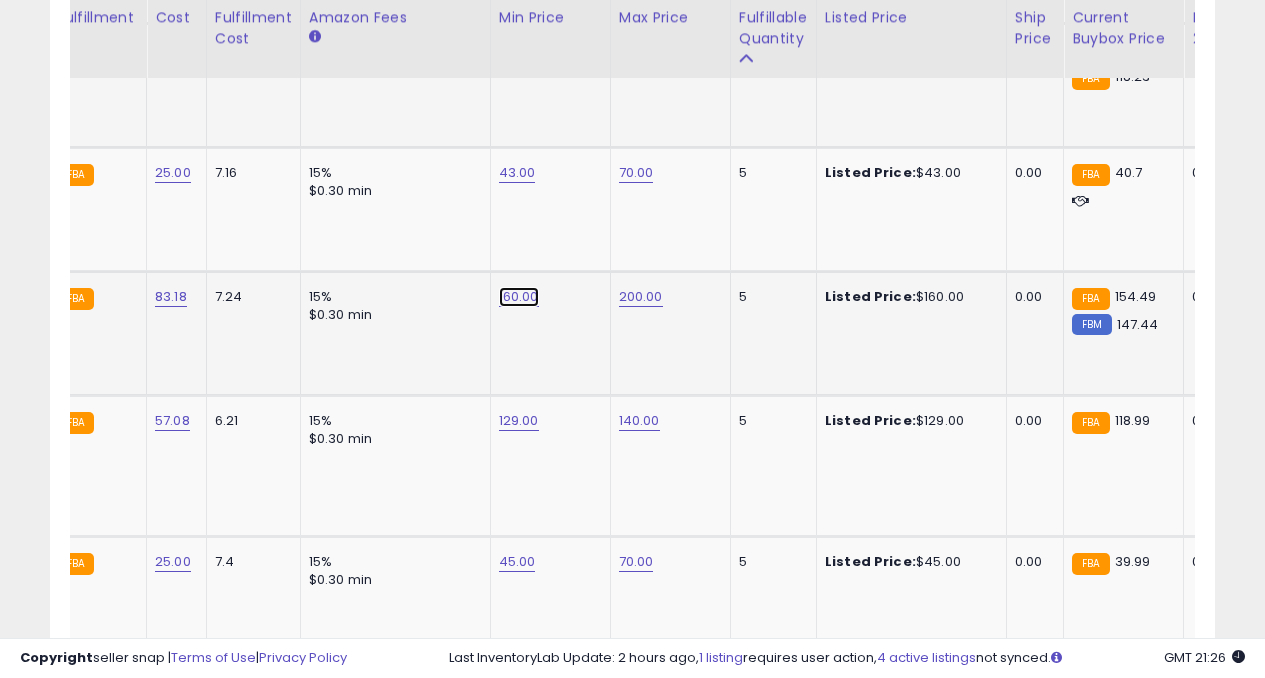 click on "160.00" at bounding box center (517, -5880) 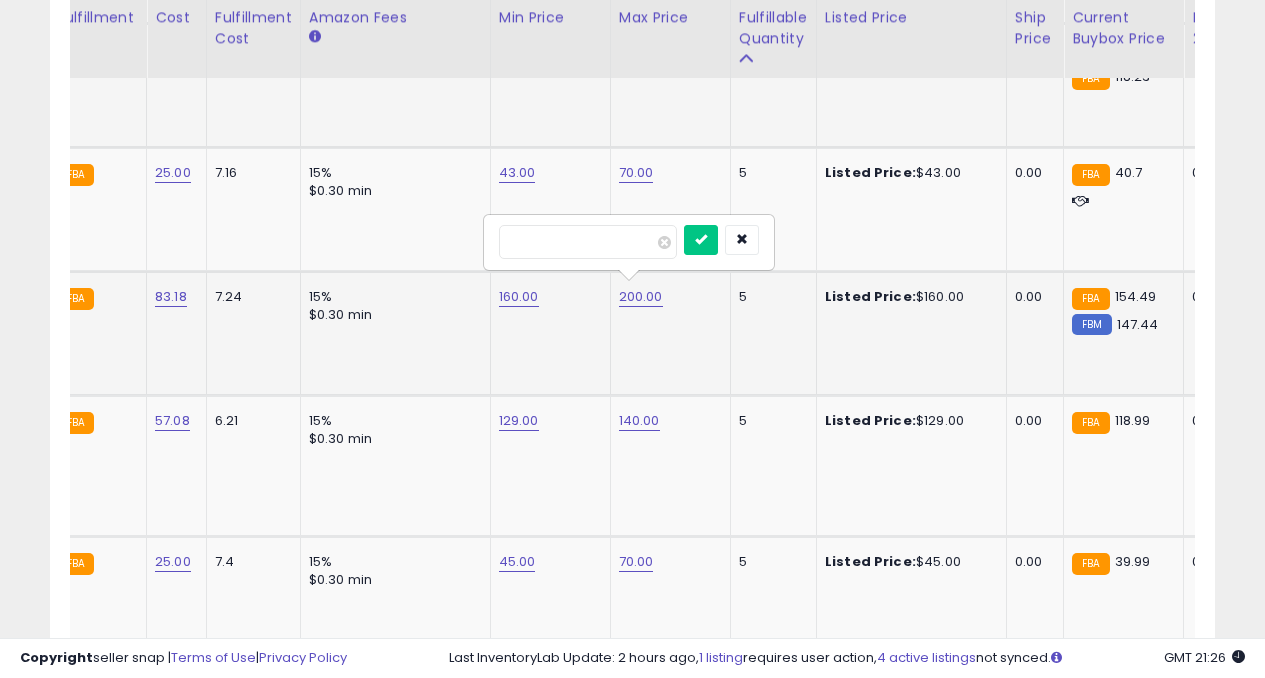 type on "*" 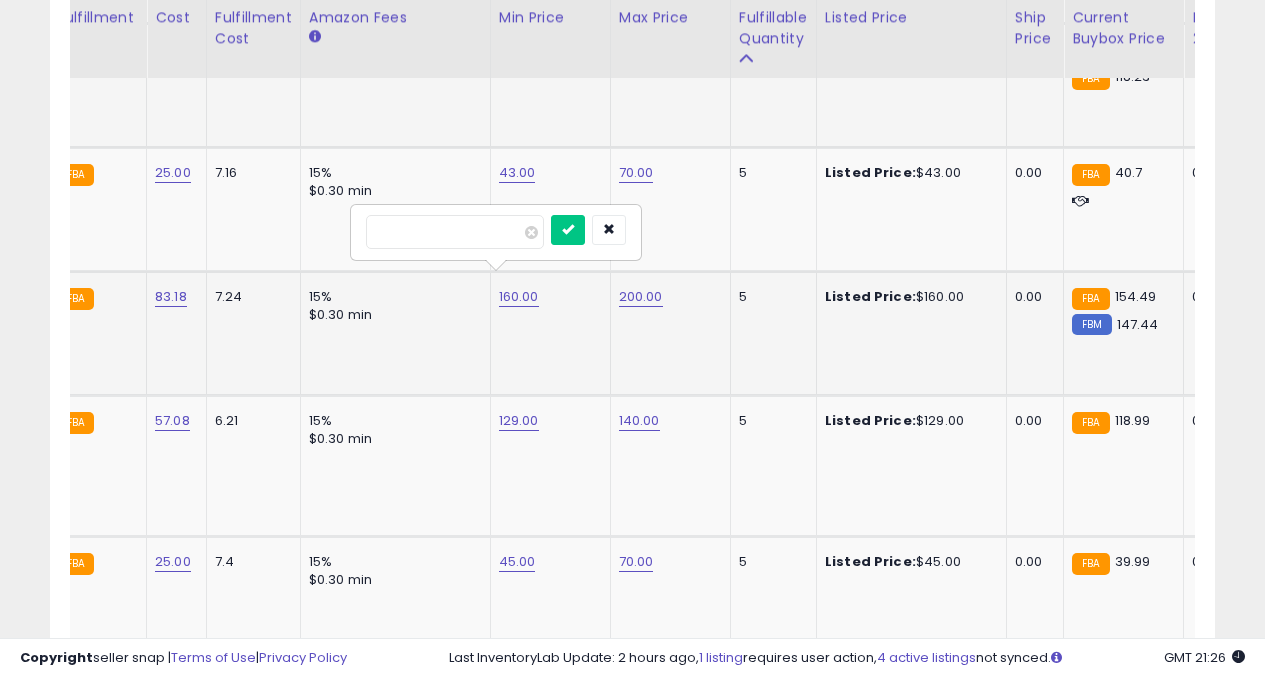 type on "***" 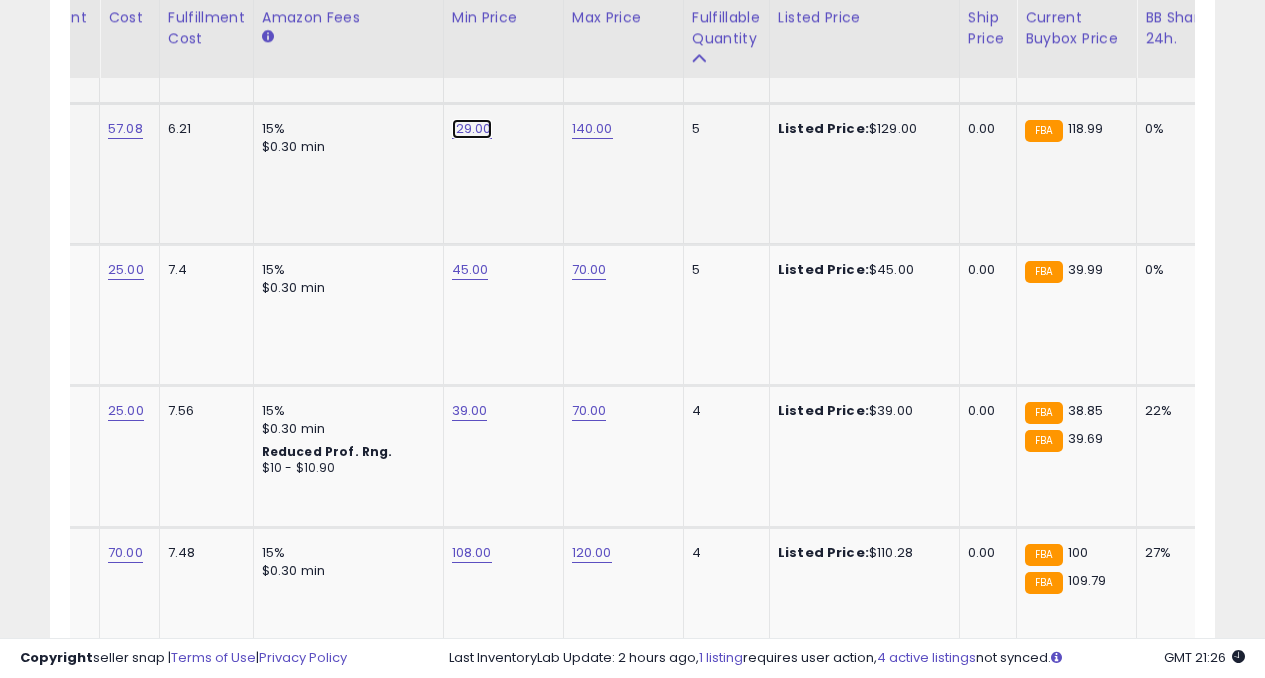 click on "129.00" at bounding box center (470, -6172) 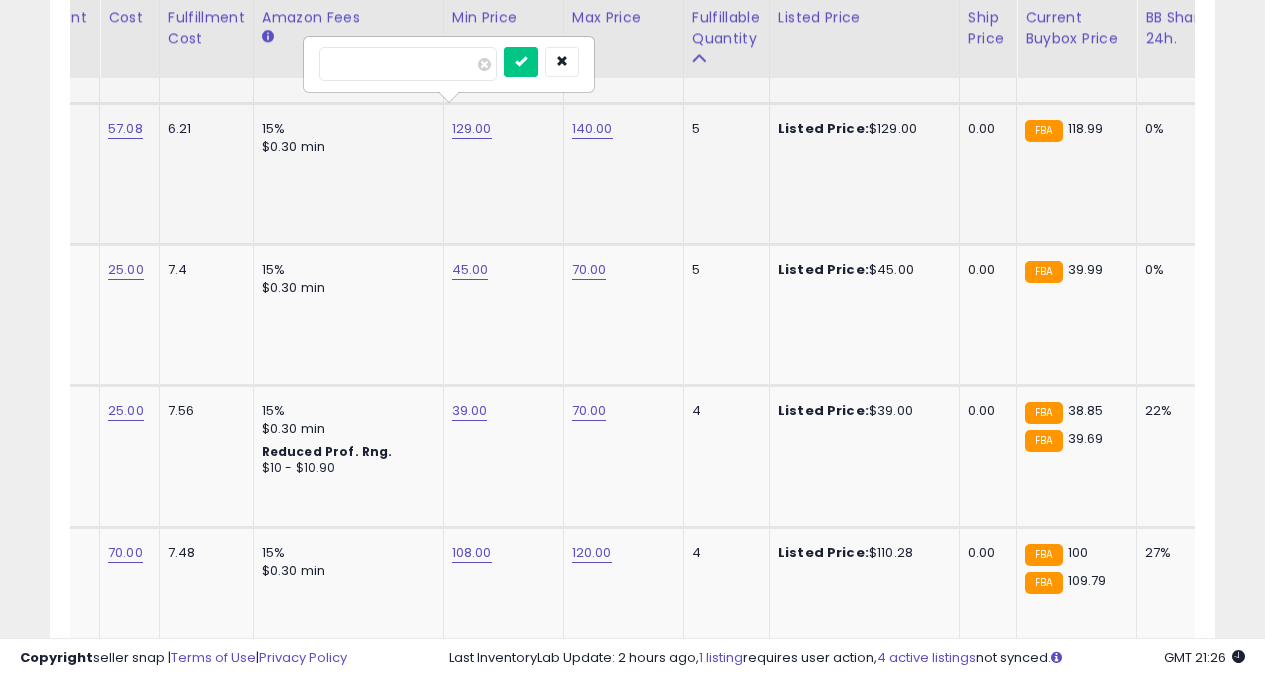 type on "*" 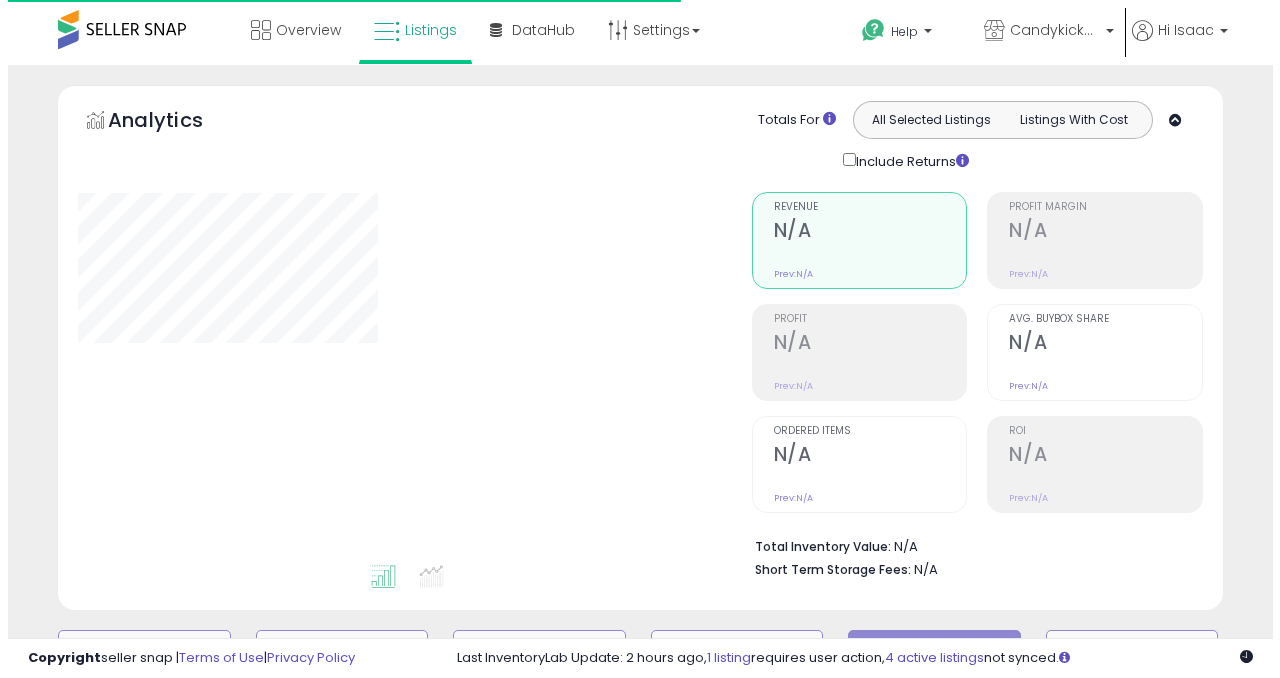 scroll, scrollTop: 613, scrollLeft: 0, axis: vertical 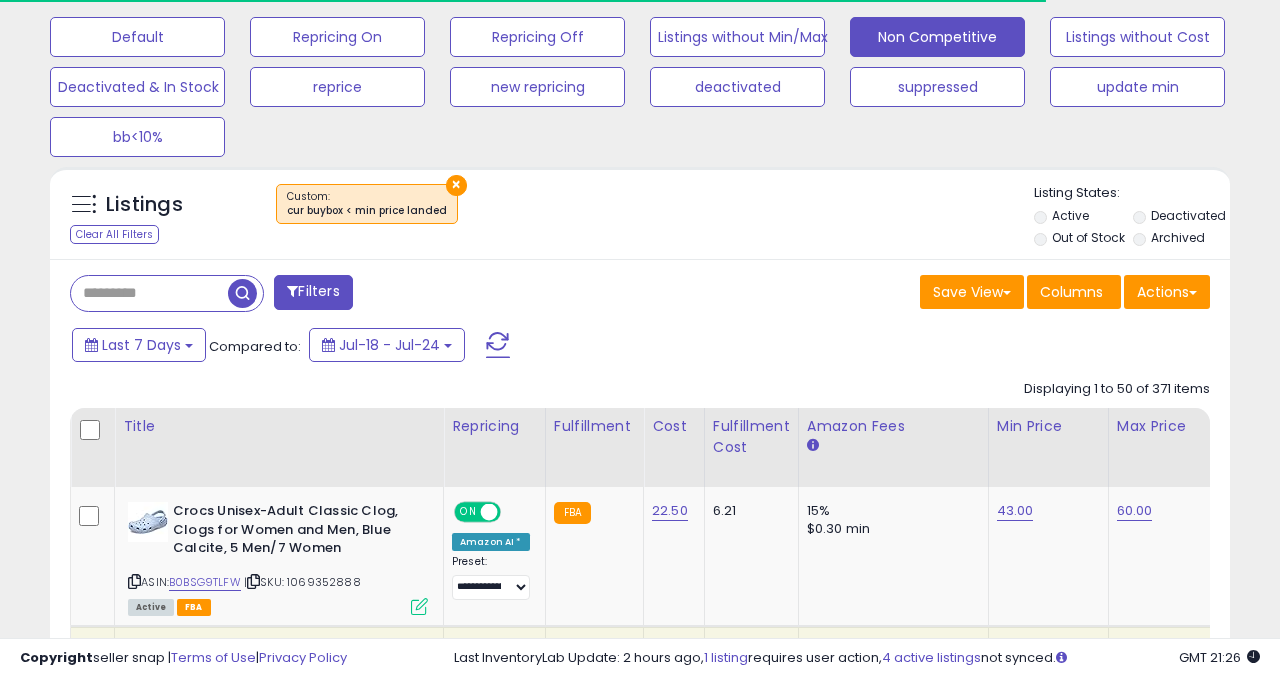 select on "**" 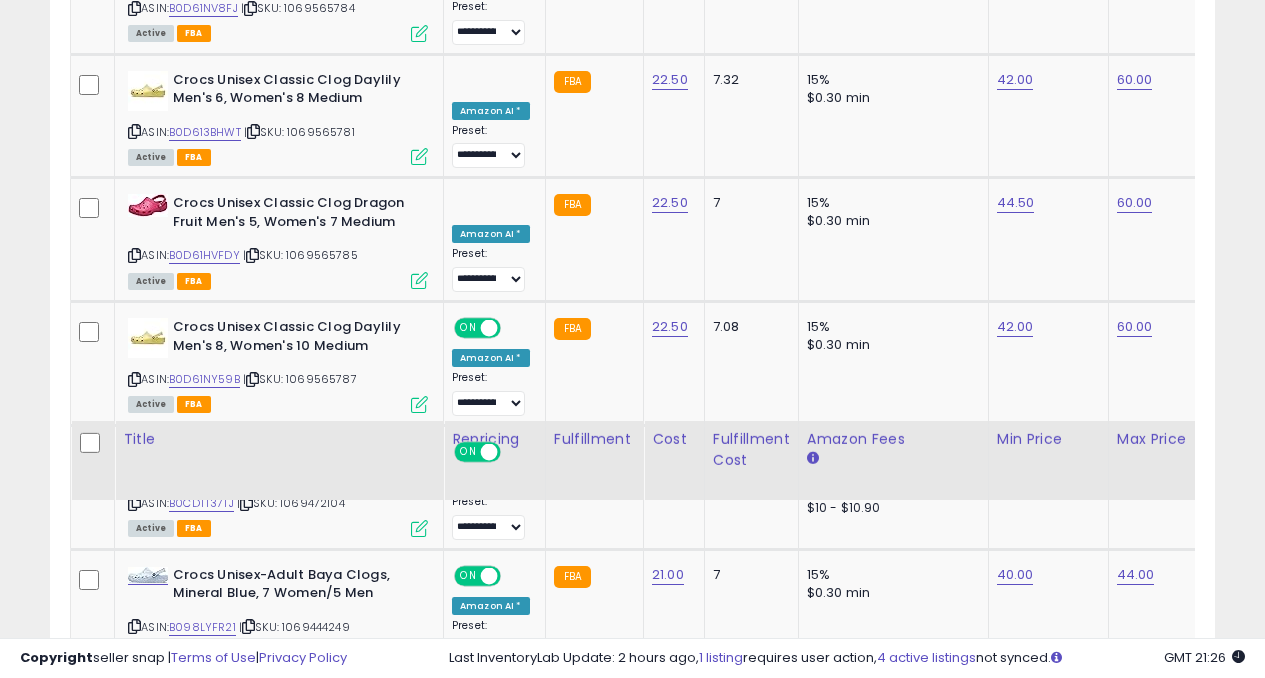 scroll, scrollTop: 1908, scrollLeft: 0, axis: vertical 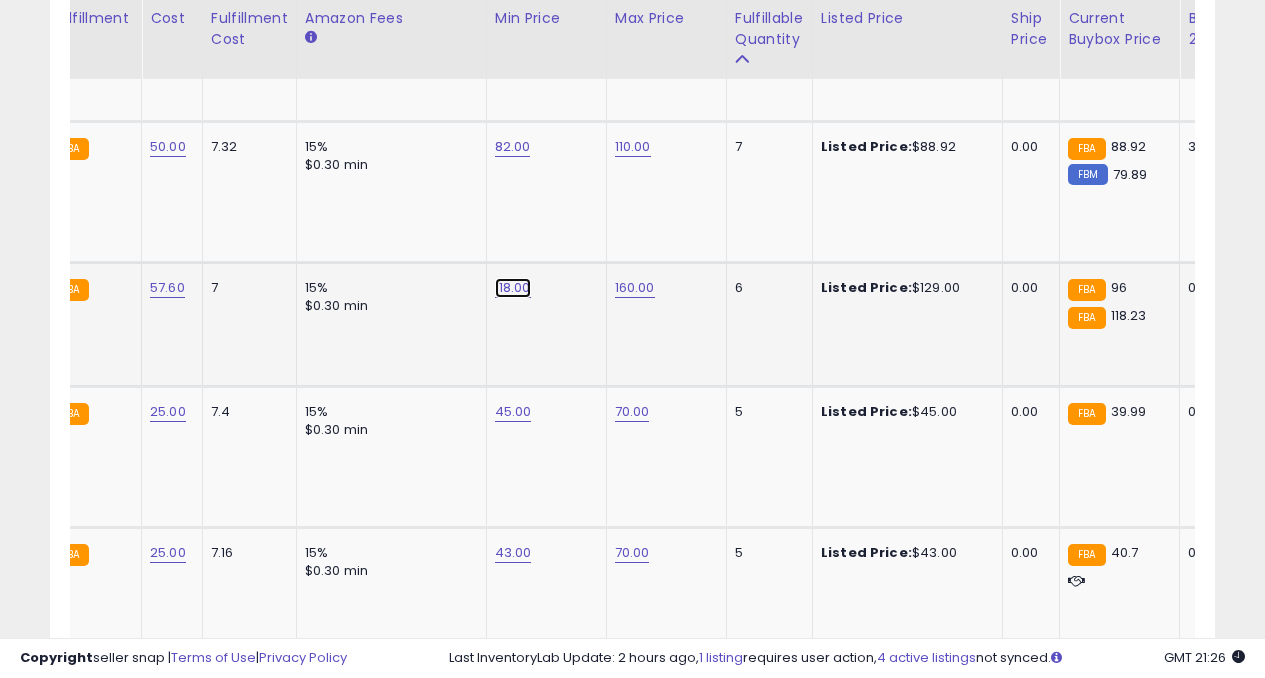 click on "118.00" at bounding box center (513, -4800) 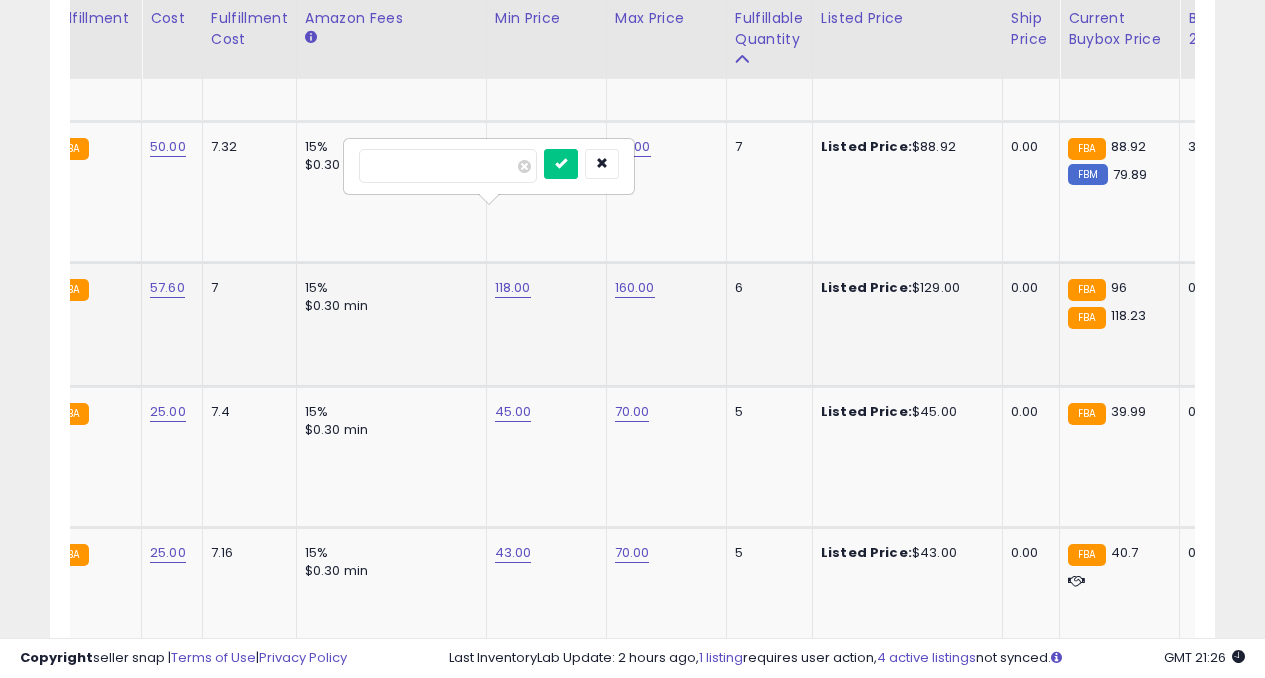 type on "*" 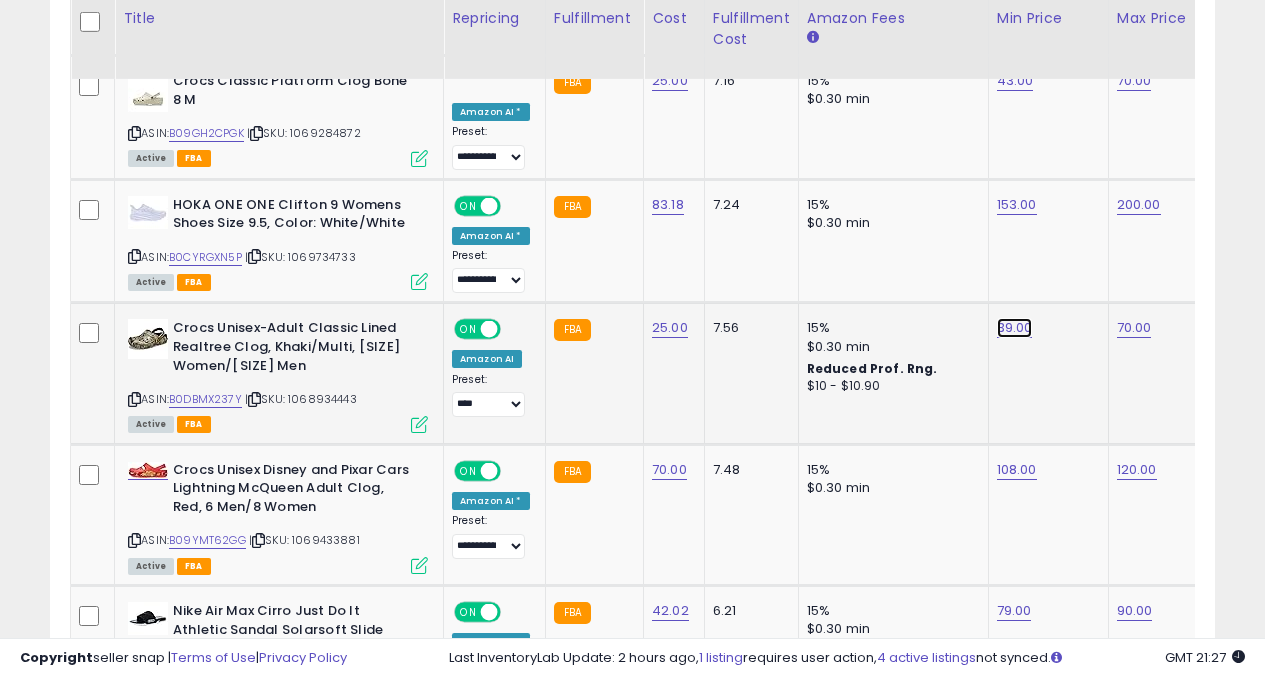 click on "39.00" at bounding box center [1015, -5272] 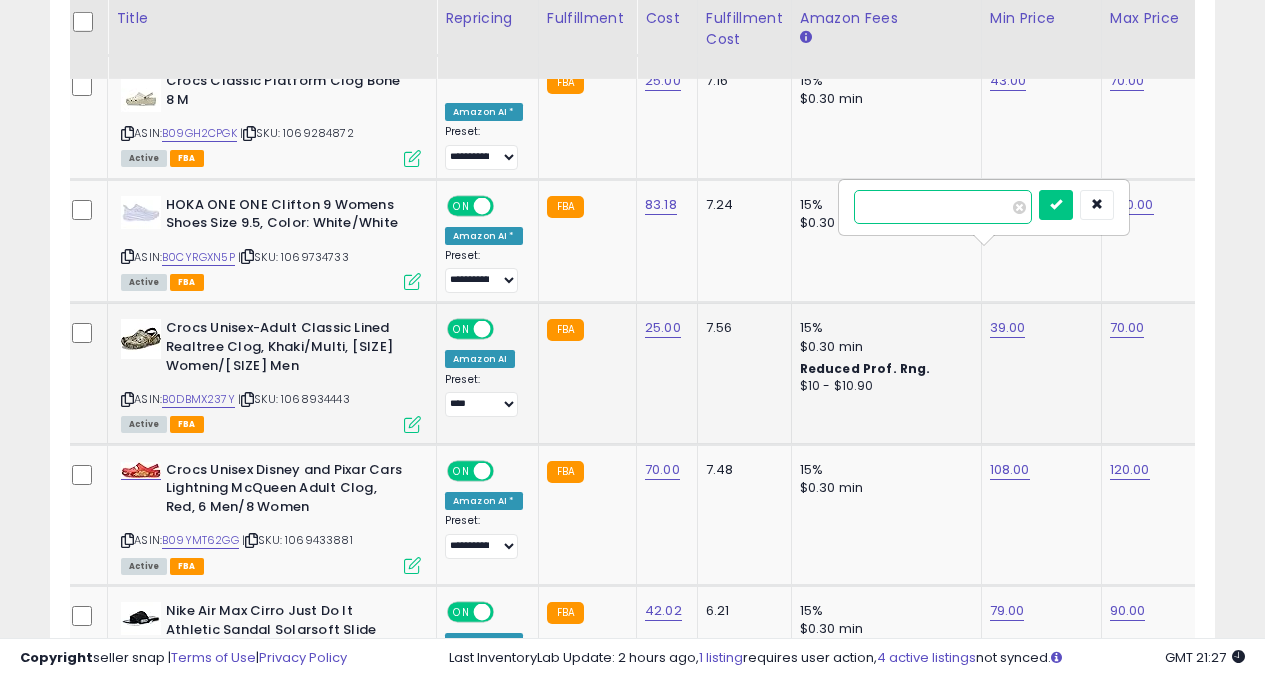 type on "*" 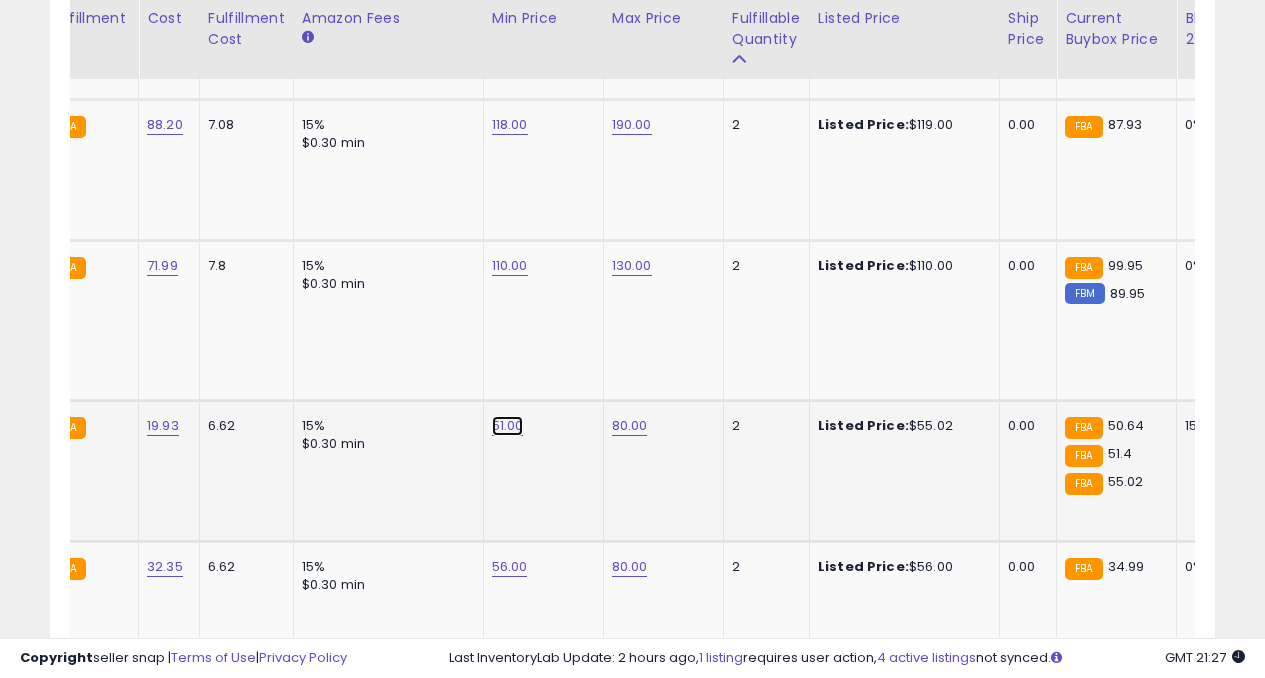 click on "51.00" at bounding box center [510, -6202] 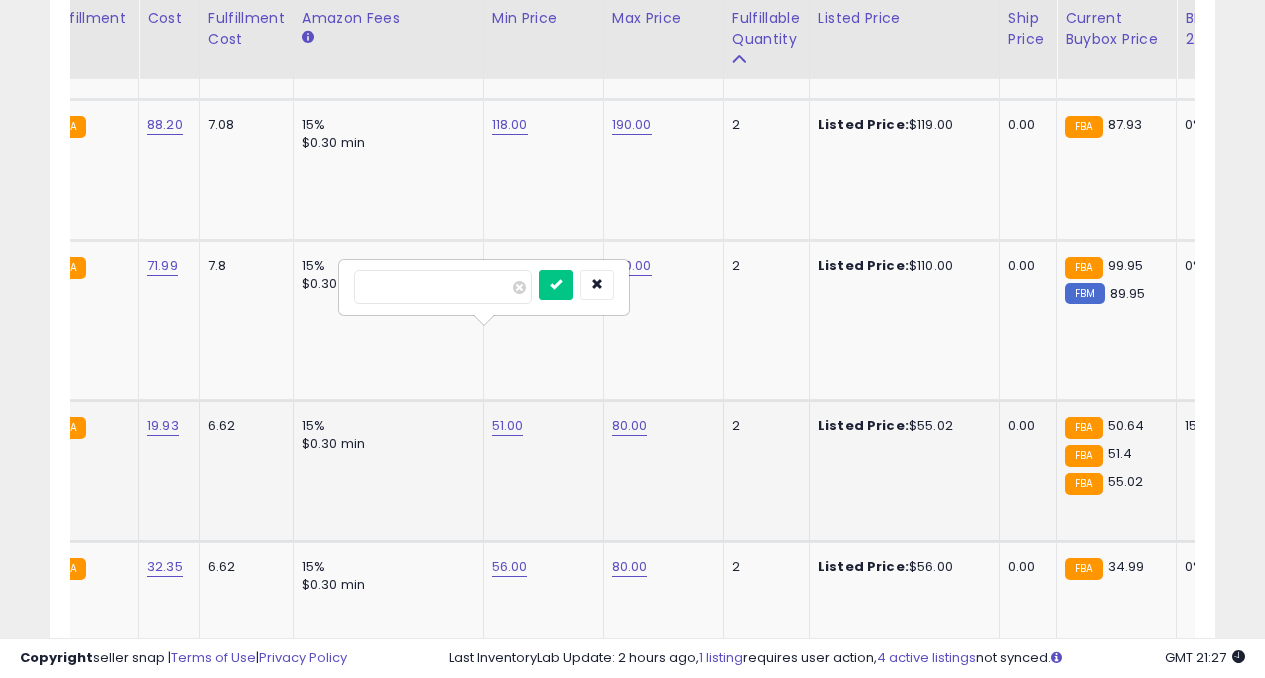 type on "*" 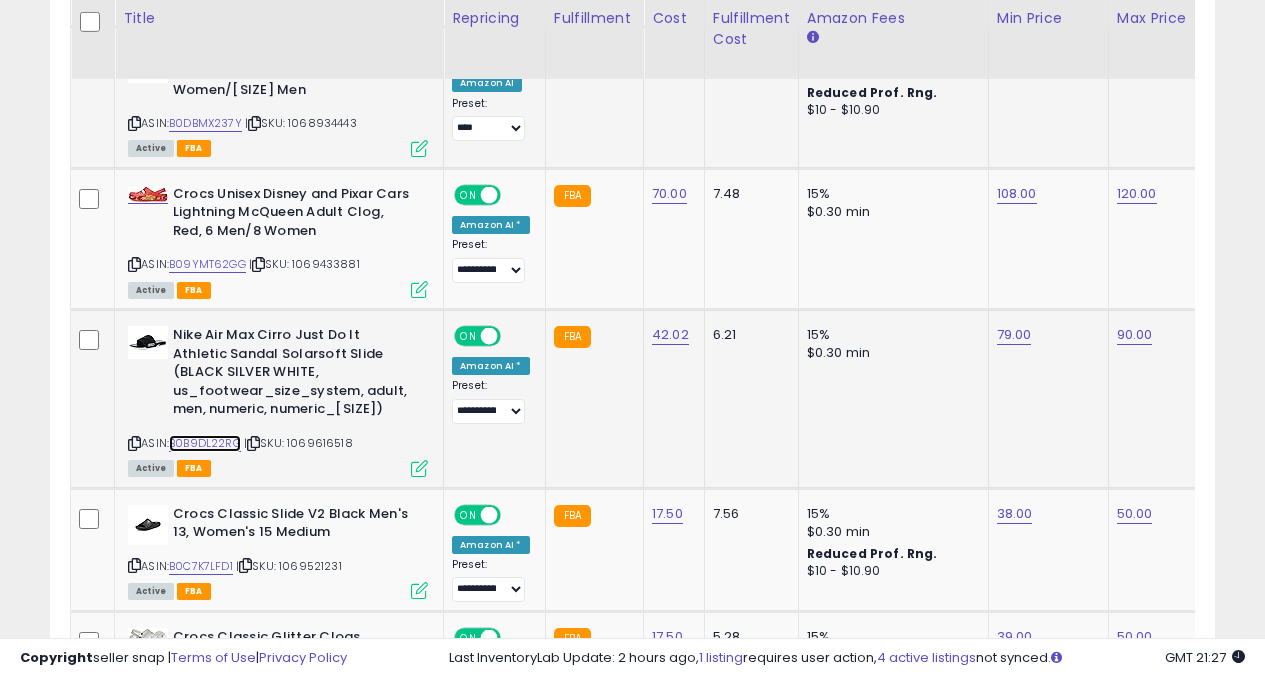 click on "B0B9DL22RG" at bounding box center (205, 443) 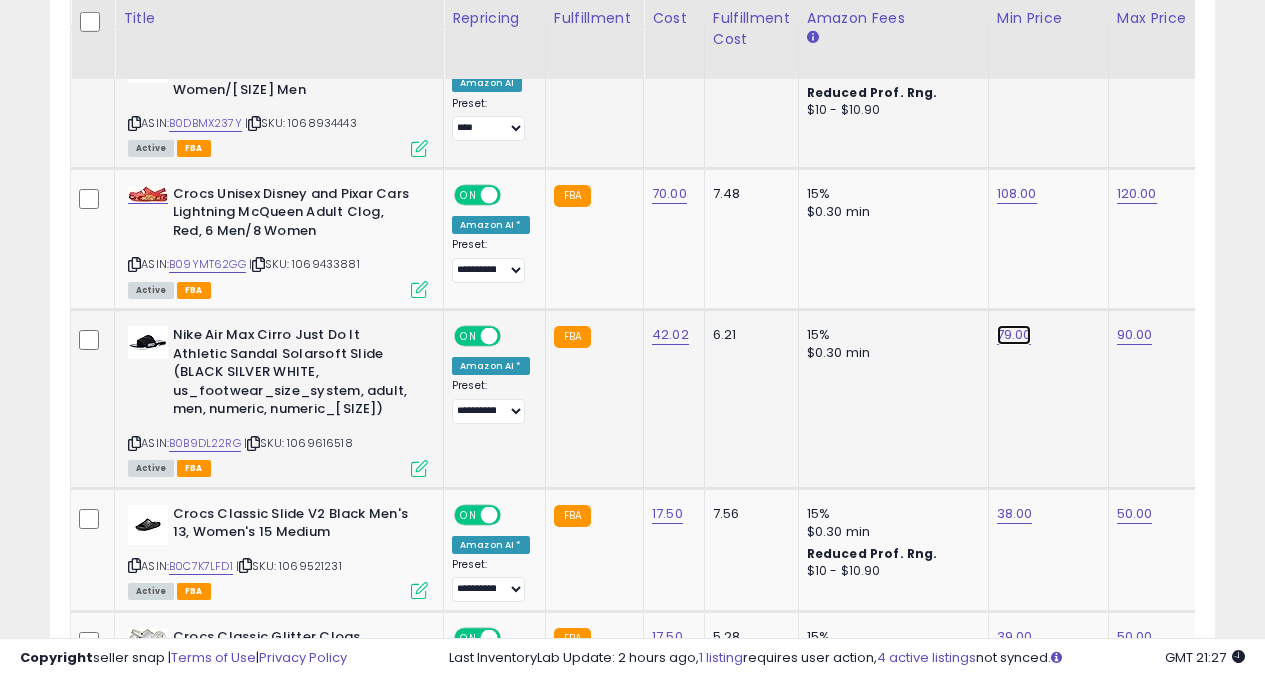click on "79.00" at bounding box center [1015, -5548] 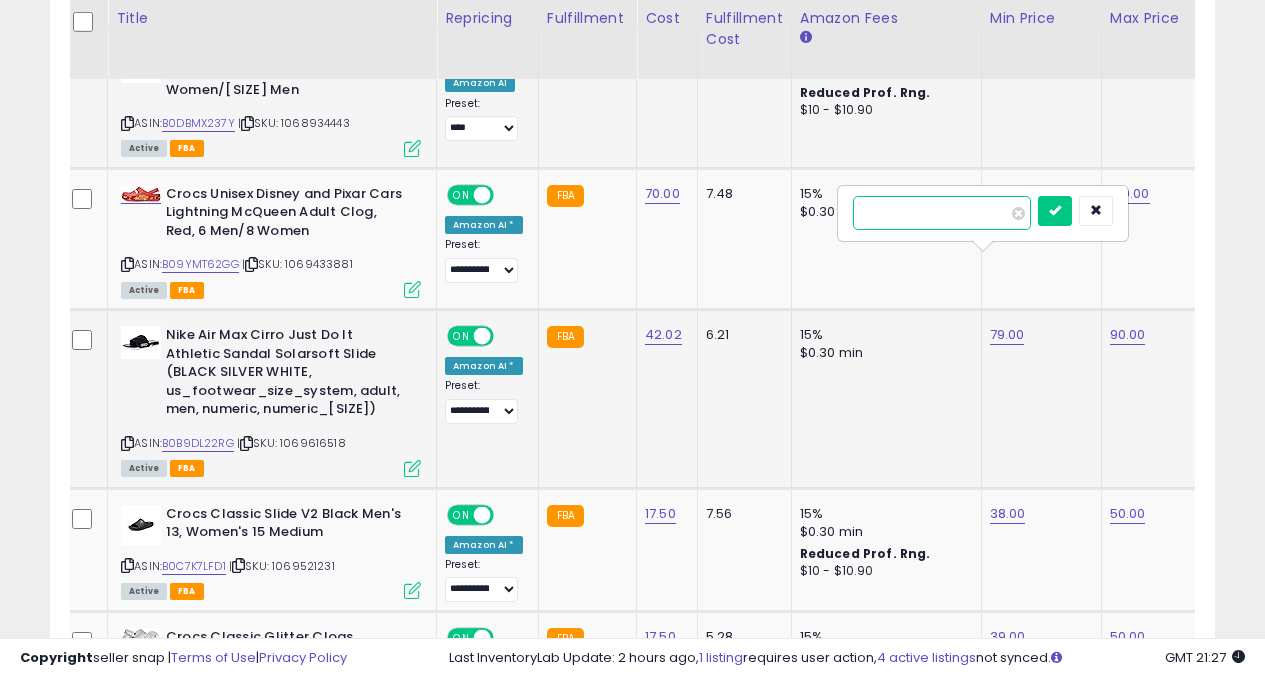 type on "*" 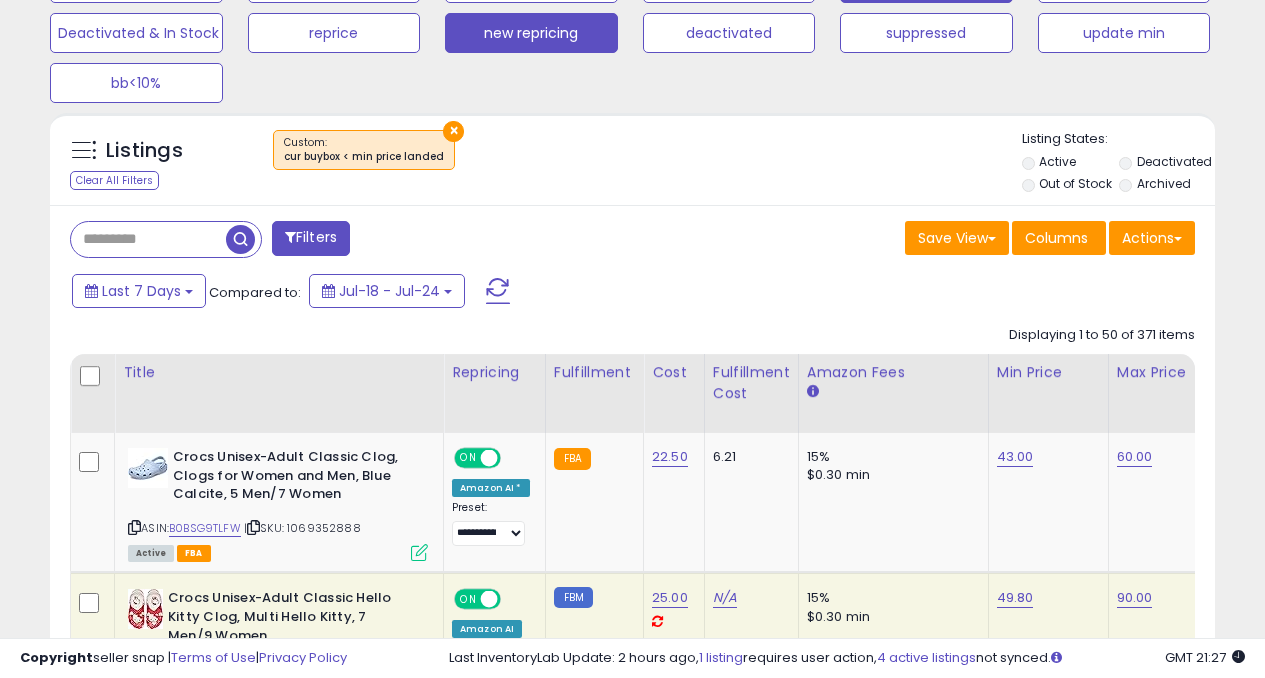 click on "new repricing" at bounding box center (136, -17) 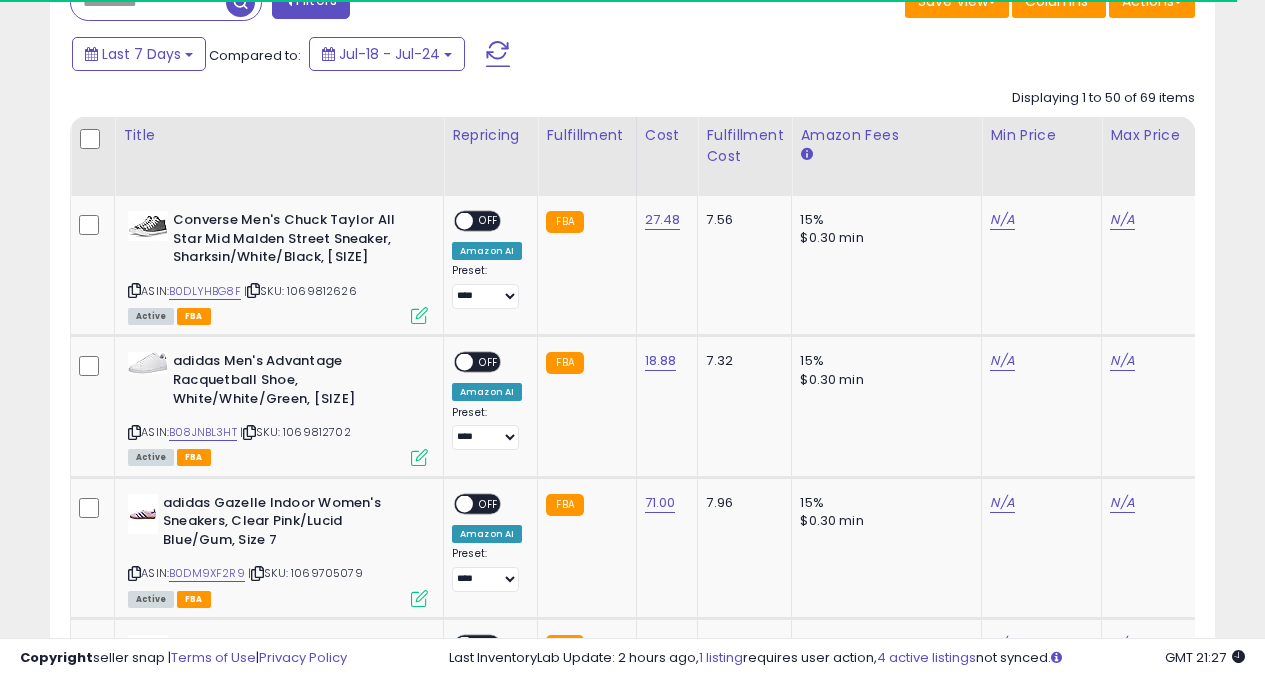 drag, startPoint x: 881, startPoint y: 94, endPoint x: 673, endPoint y: 61, distance: 210.60152 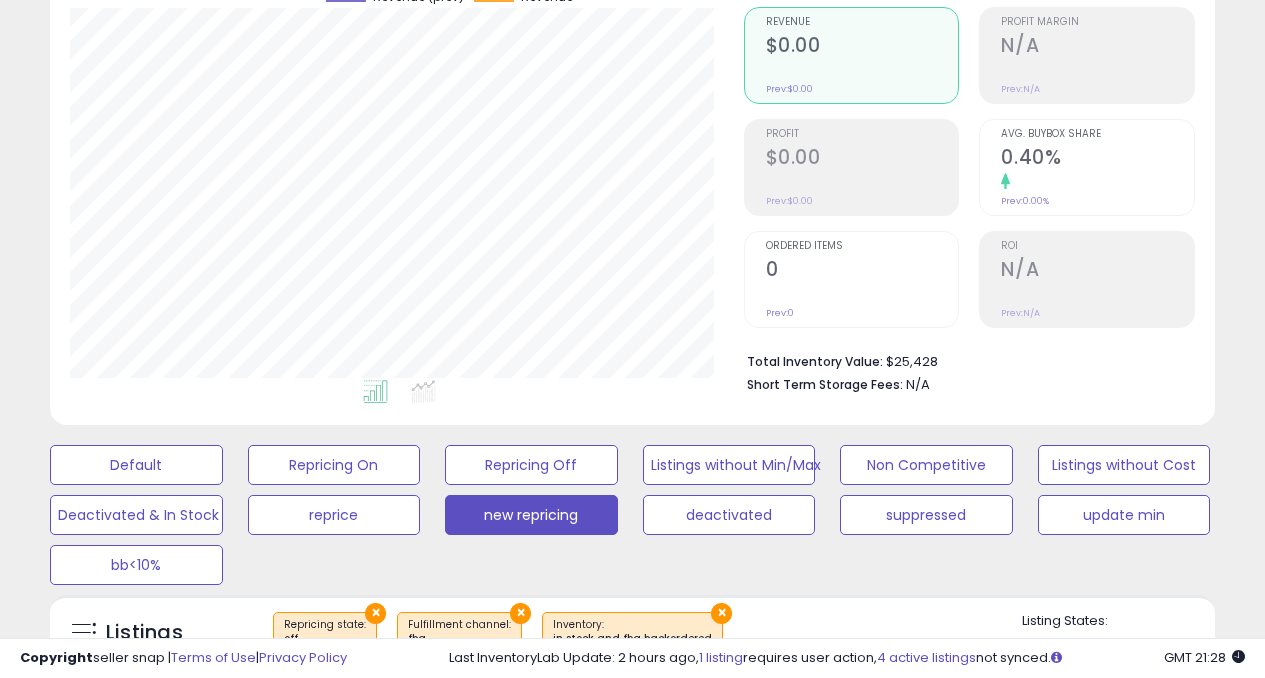 scroll, scrollTop: 382, scrollLeft: 0, axis: vertical 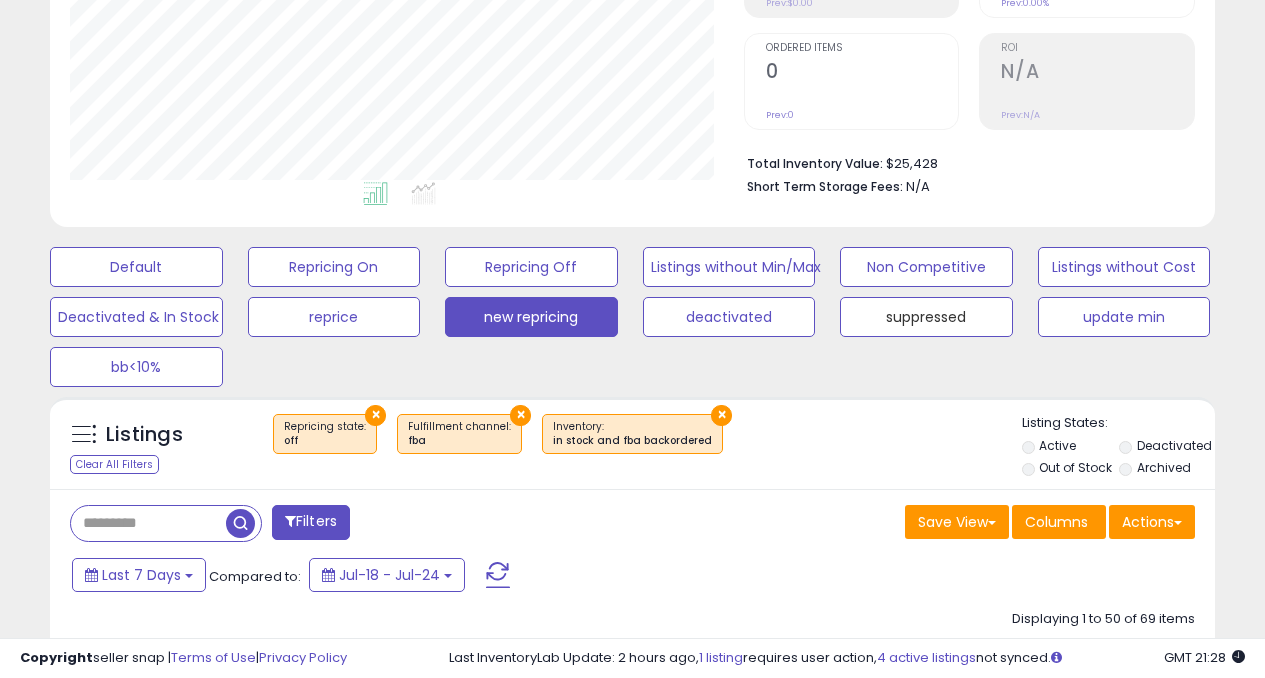 click on "suppressed" at bounding box center [136, 267] 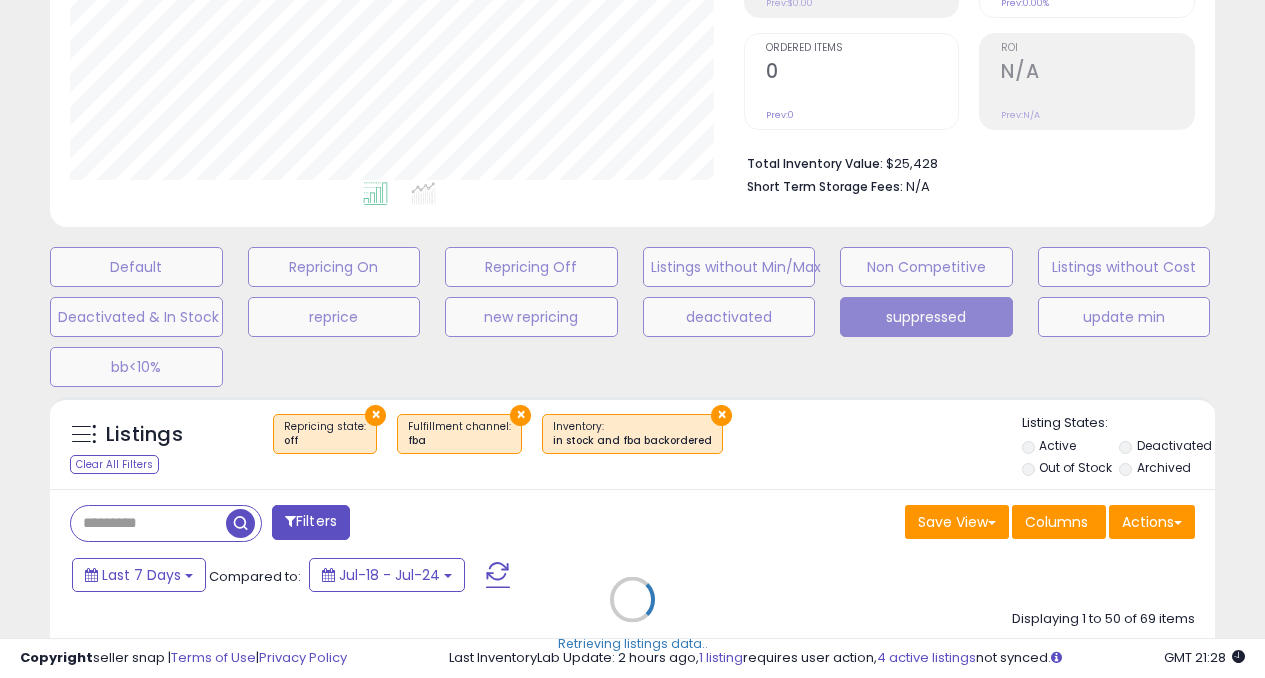 select on "**" 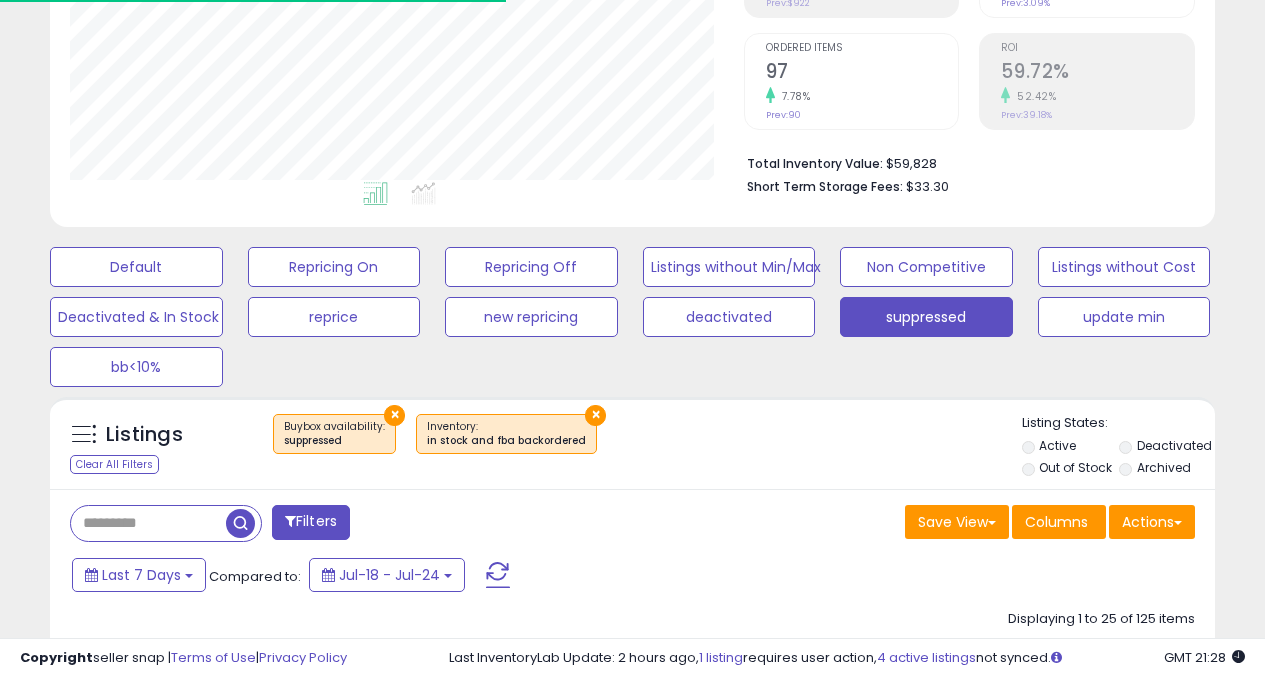 scroll, scrollTop: 999590, scrollLeft: 999326, axis: both 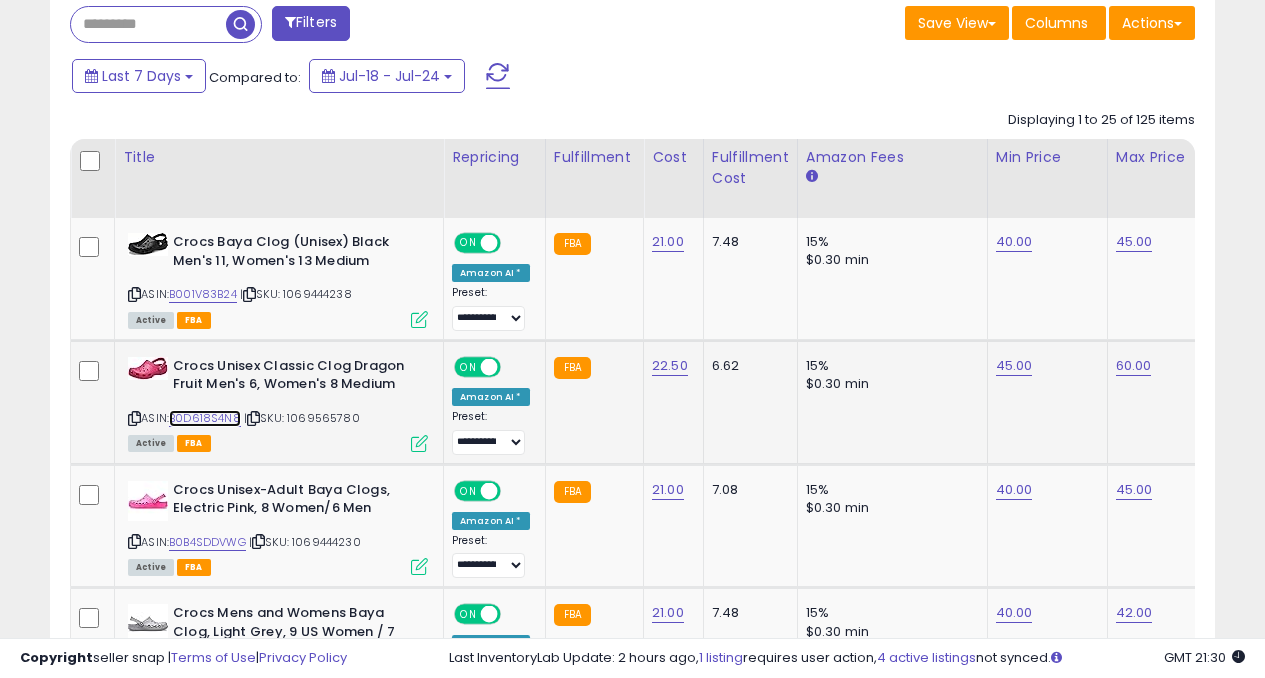 click on "B0D618S4N8" at bounding box center (205, 418) 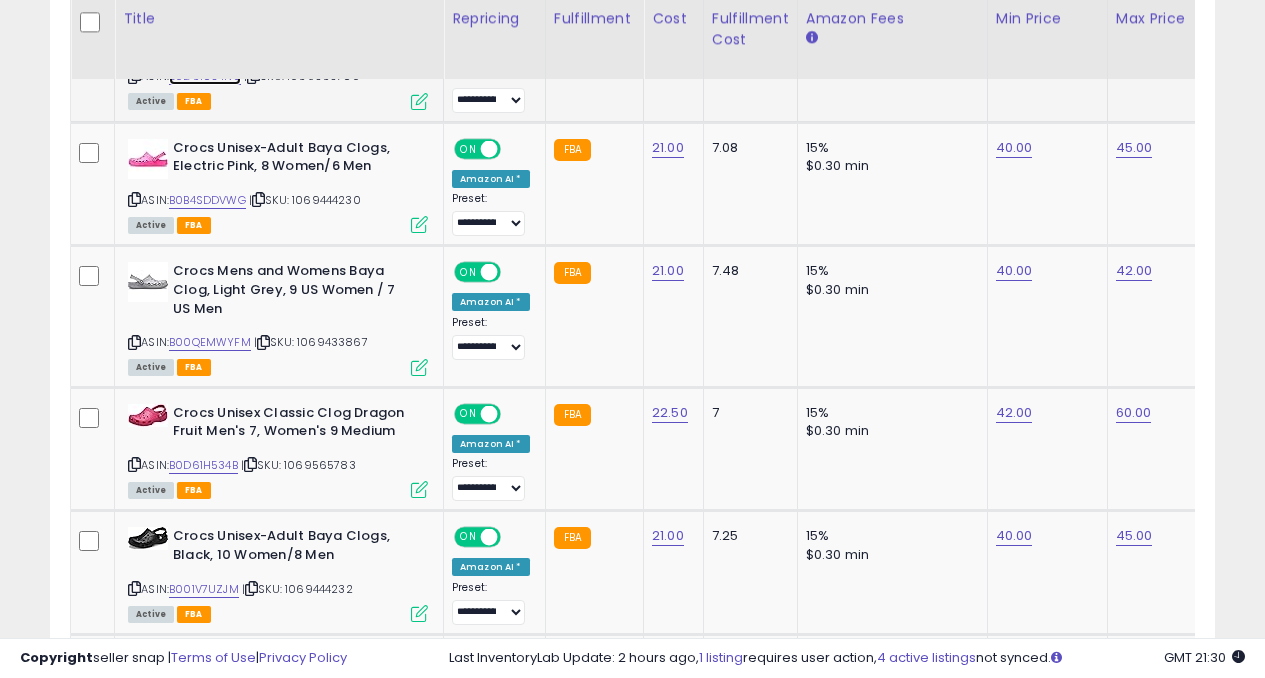 scroll, scrollTop: 1225, scrollLeft: 0, axis: vertical 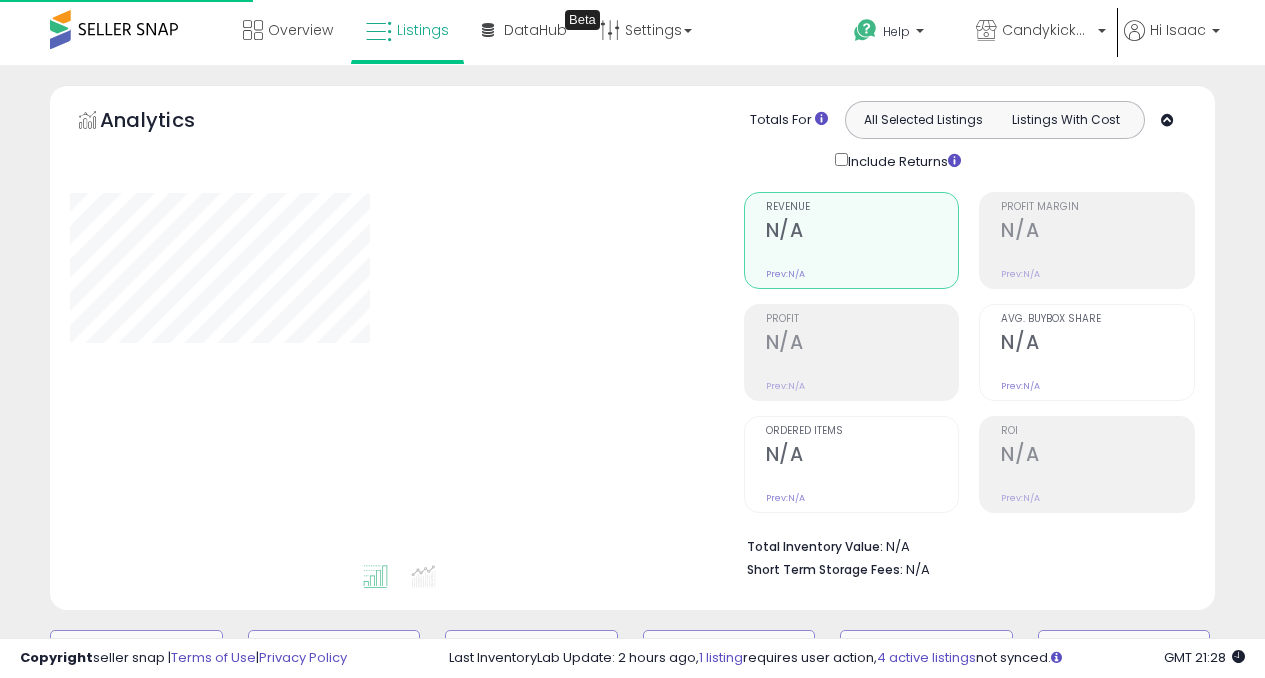 select on "**" 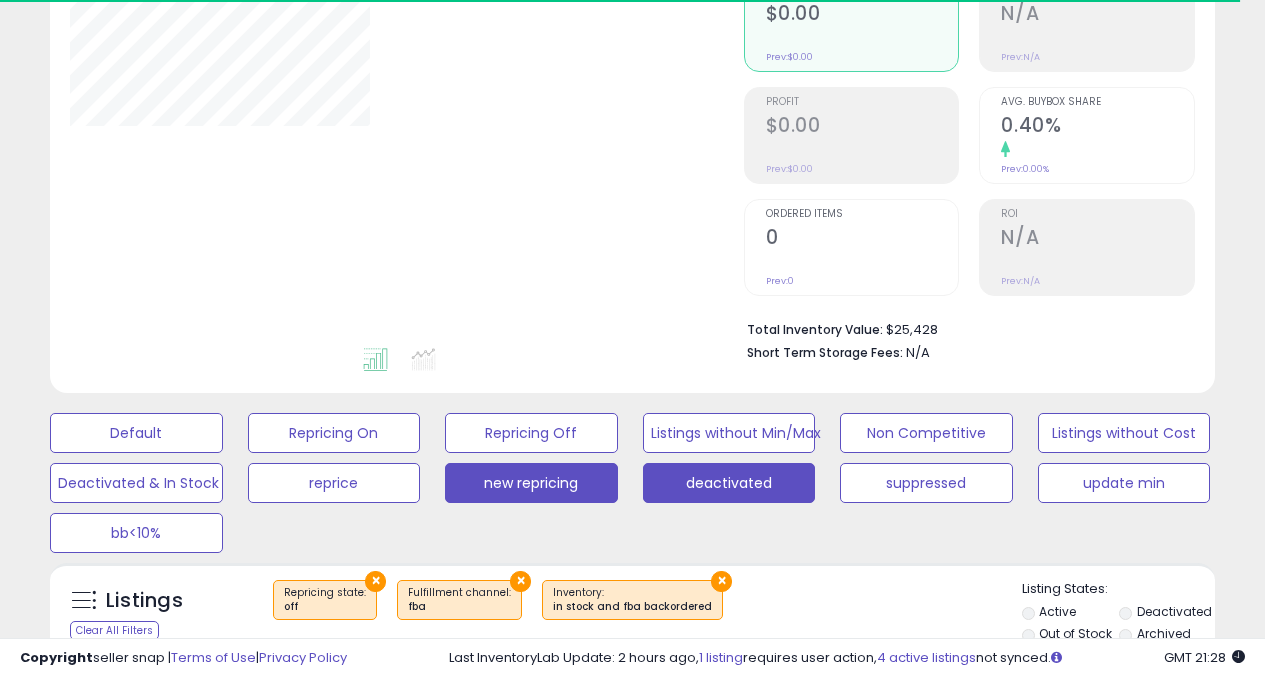 scroll, scrollTop: 217, scrollLeft: 0, axis: vertical 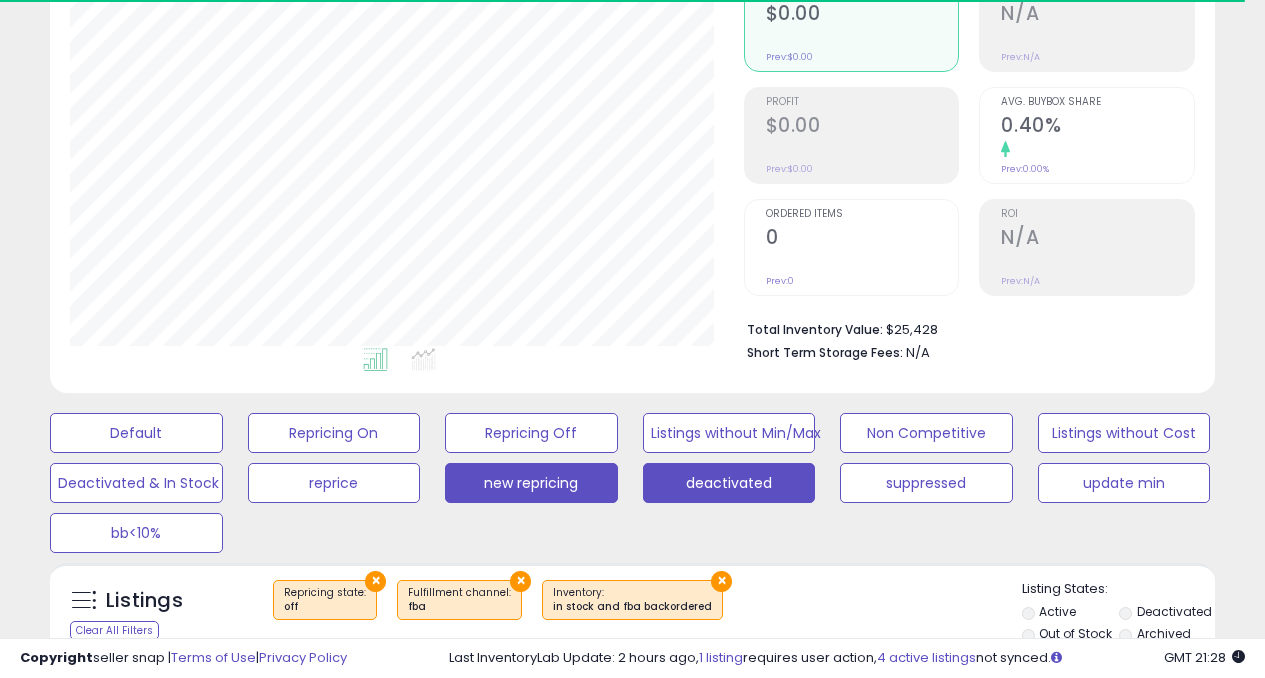 click on "deactivated" at bounding box center [136, 433] 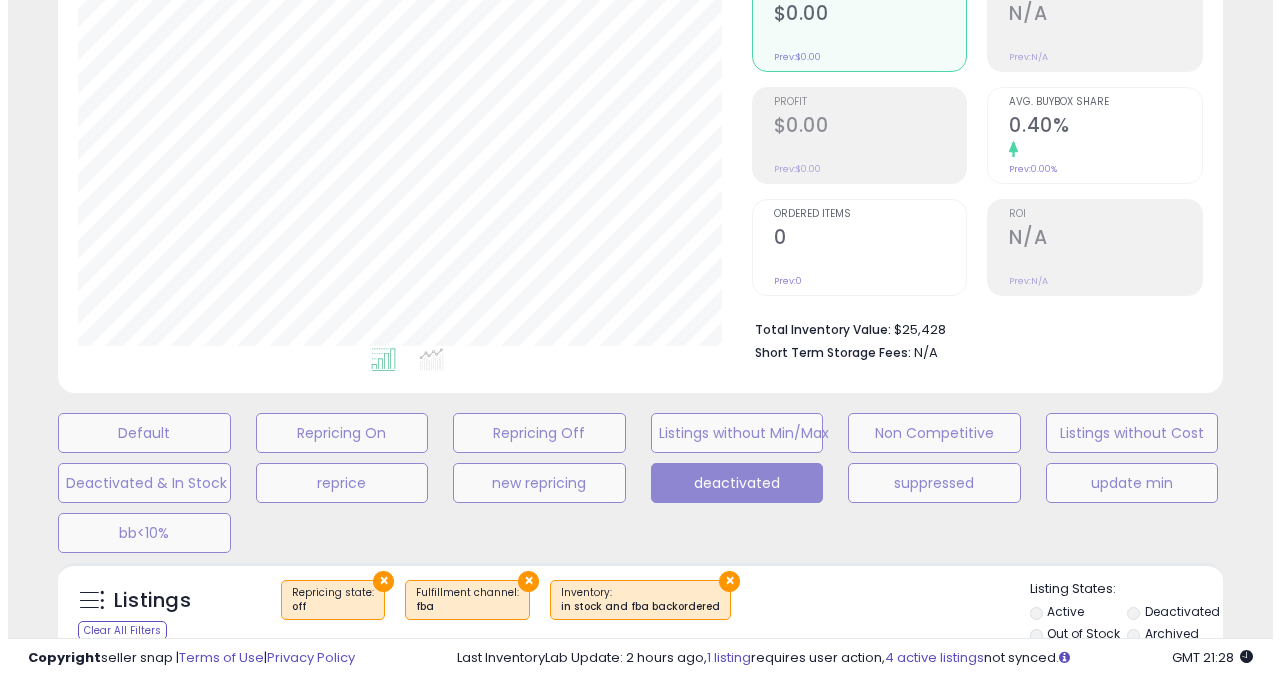 scroll, scrollTop: 360, scrollLeft: 0, axis: vertical 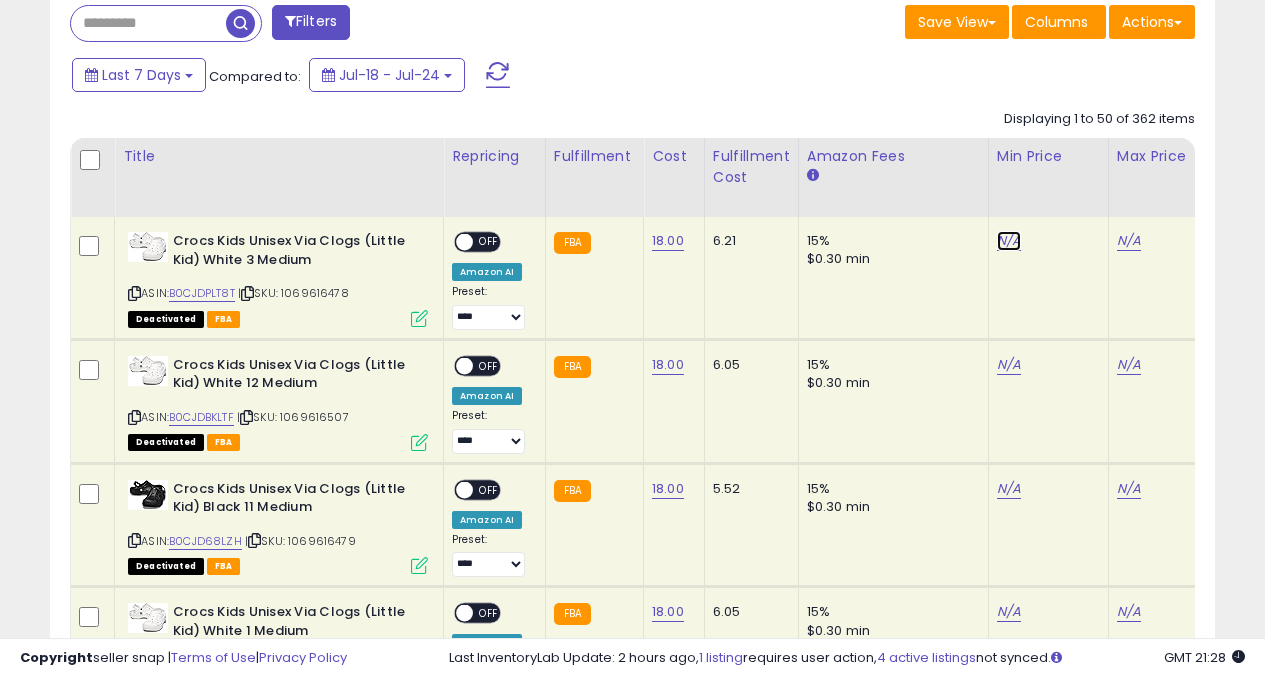 click on "N/A" at bounding box center (1009, 241) 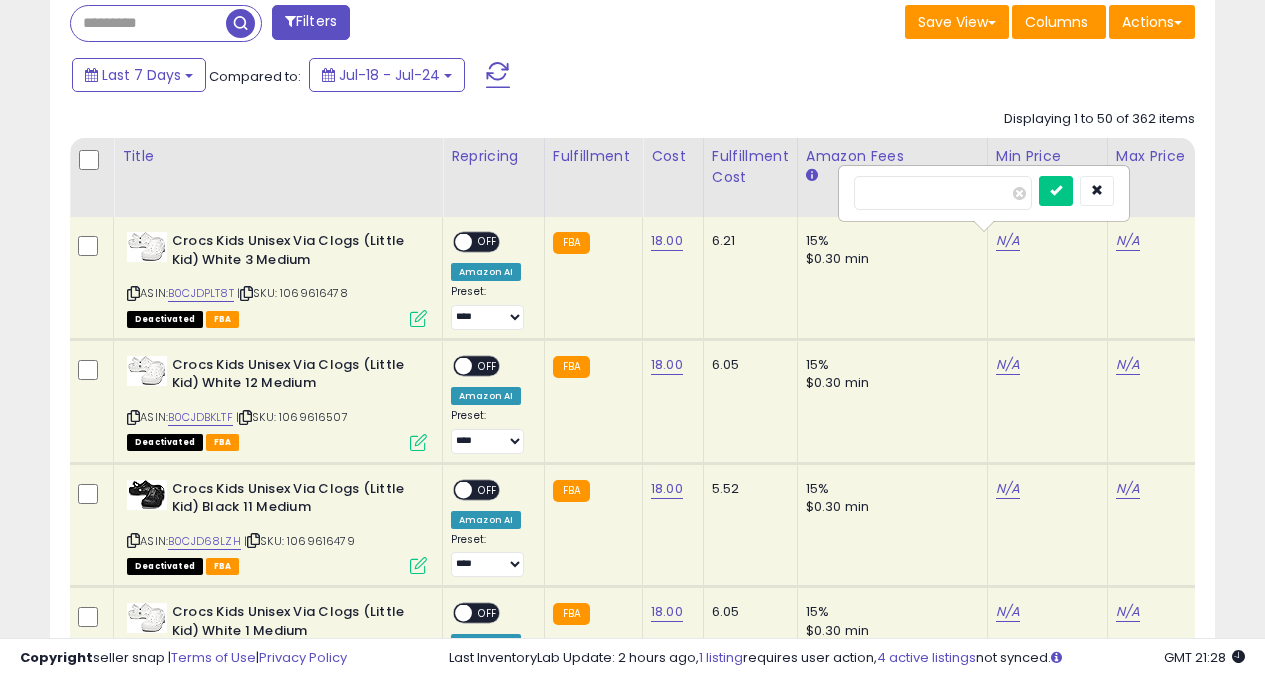 type on "**" 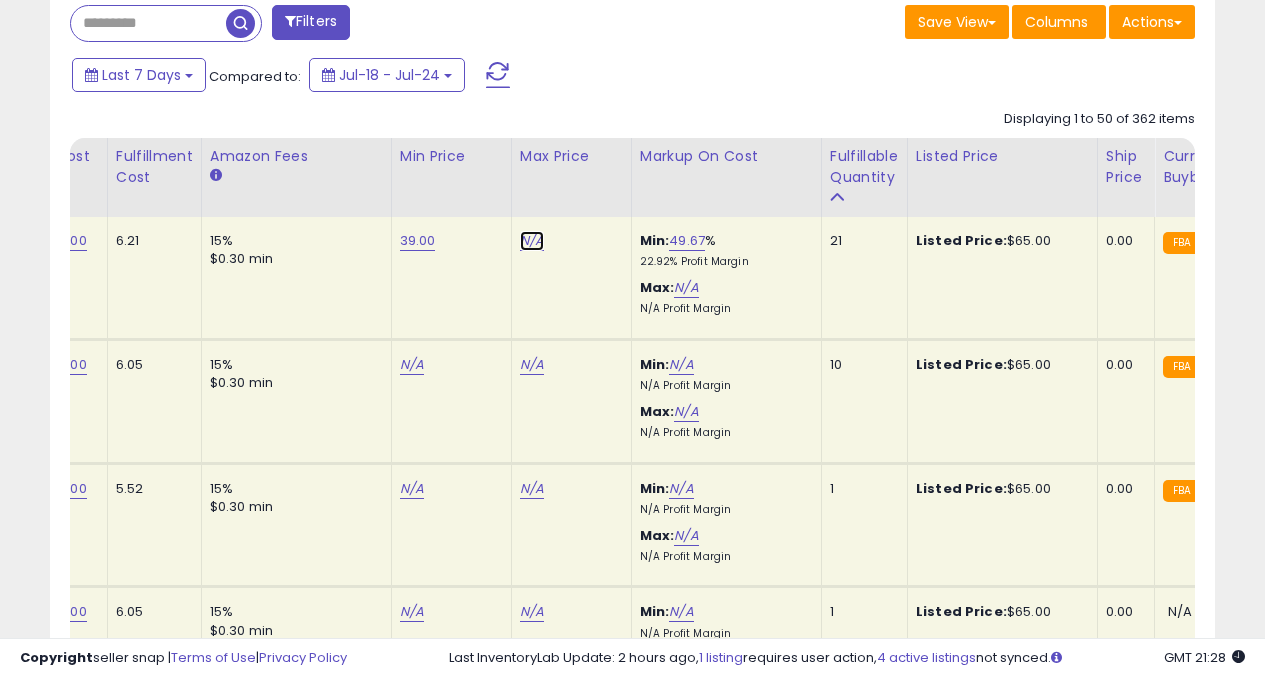 click on "N/A" at bounding box center (532, 241) 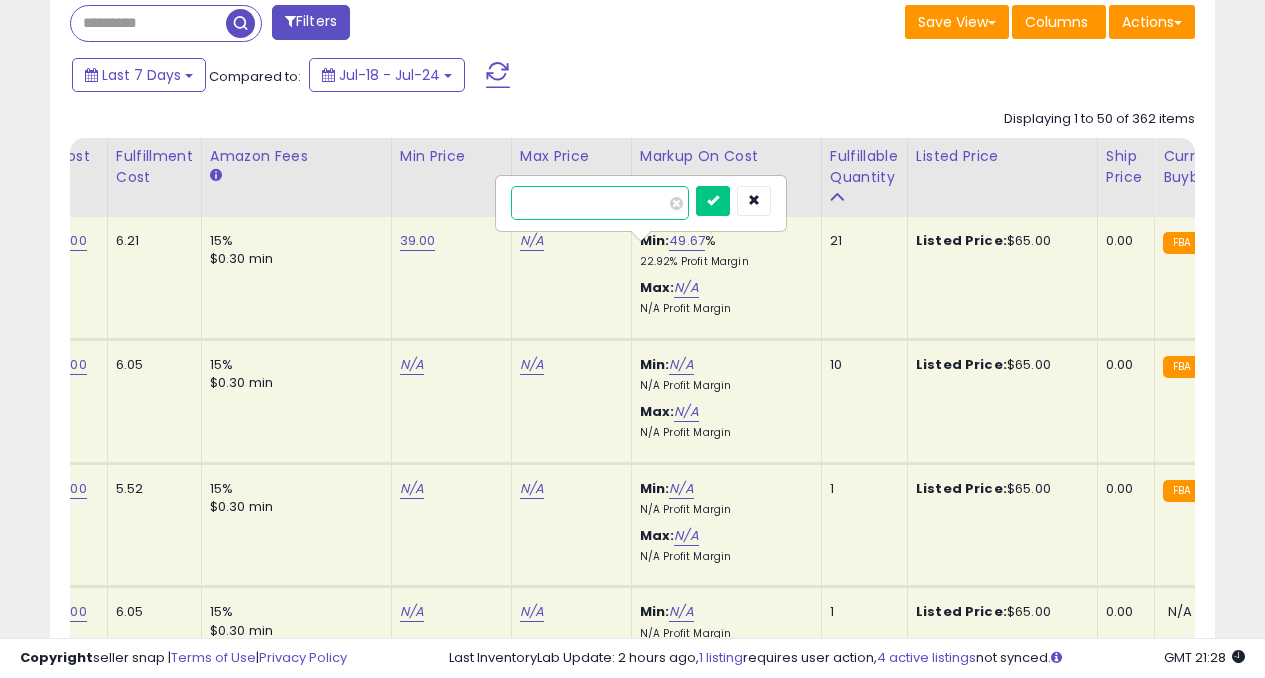 type on "**" 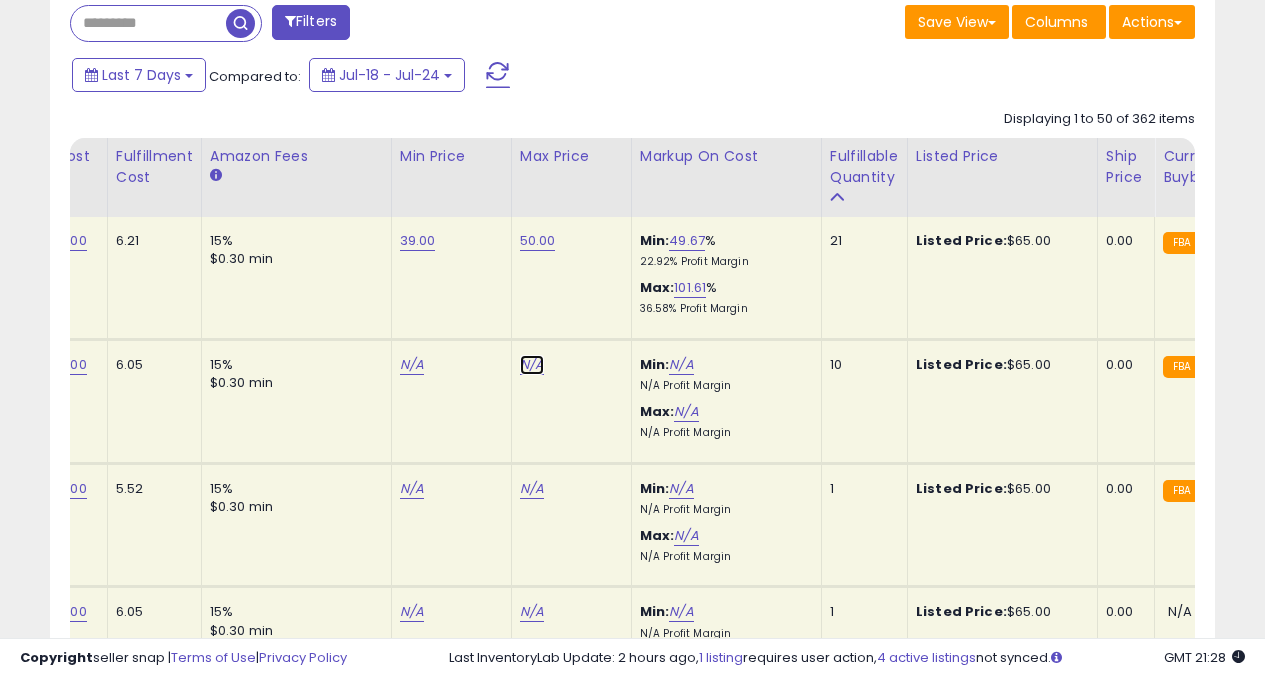 click on "N/A" at bounding box center [532, 365] 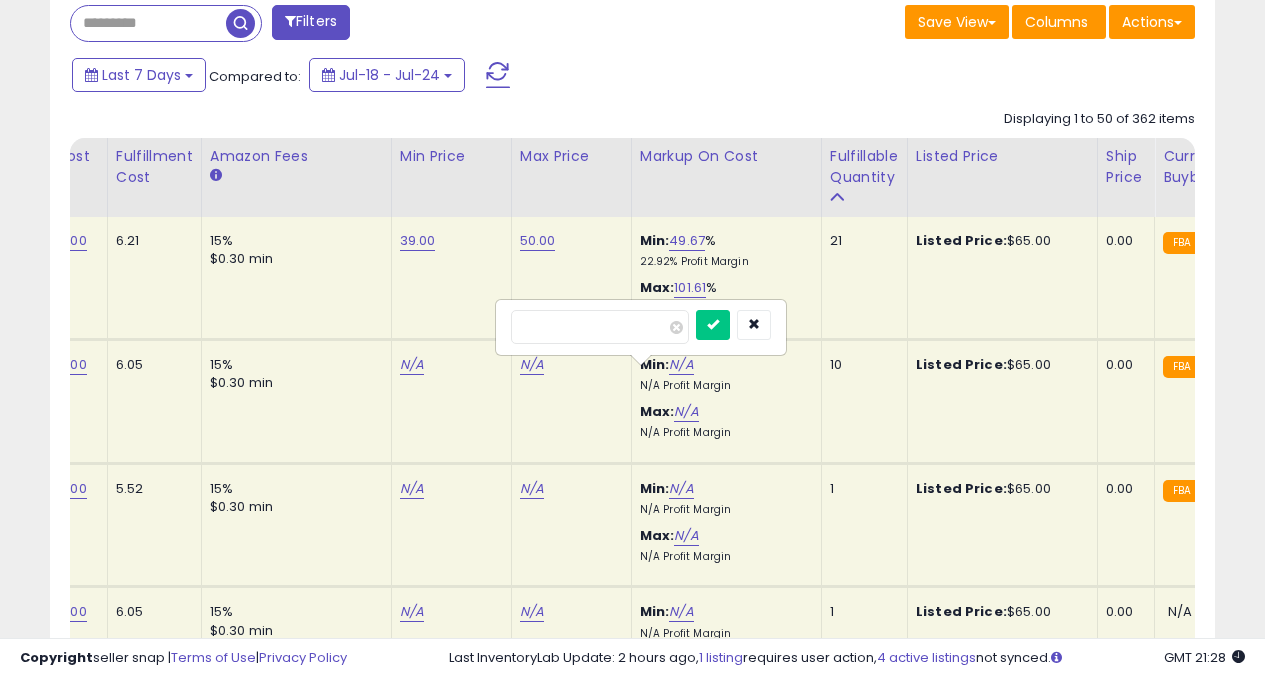 type on "**" 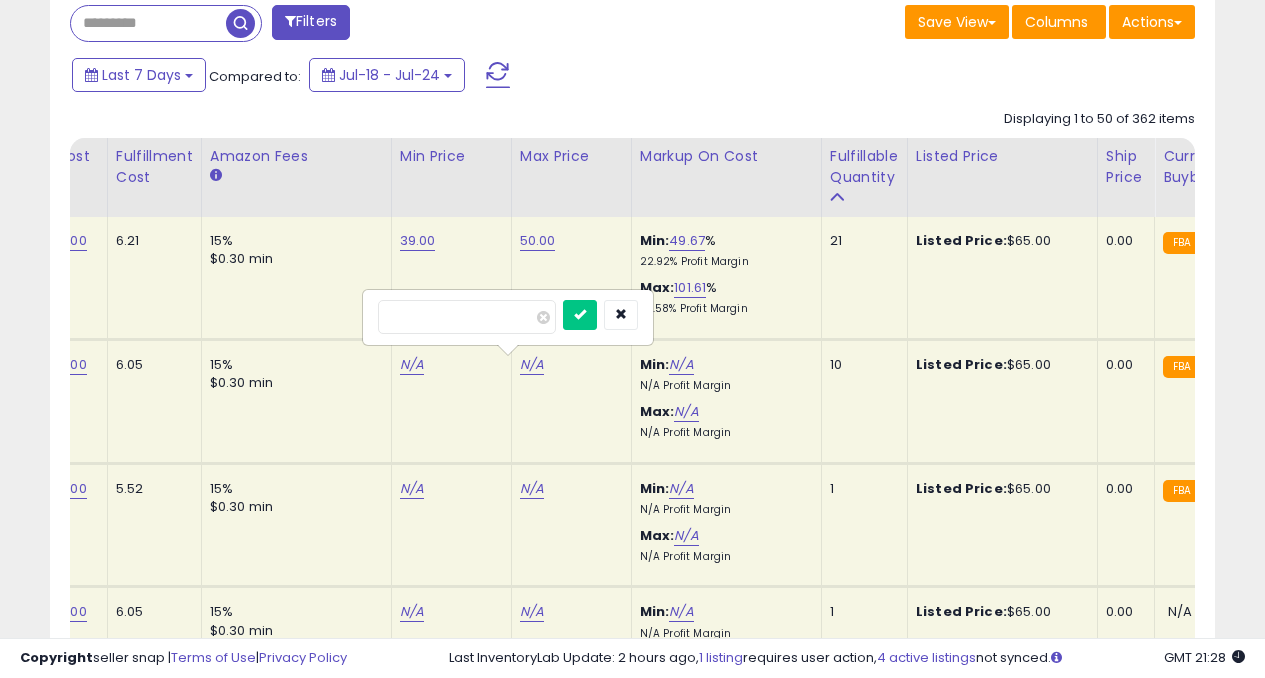 click at bounding box center (580, 315) 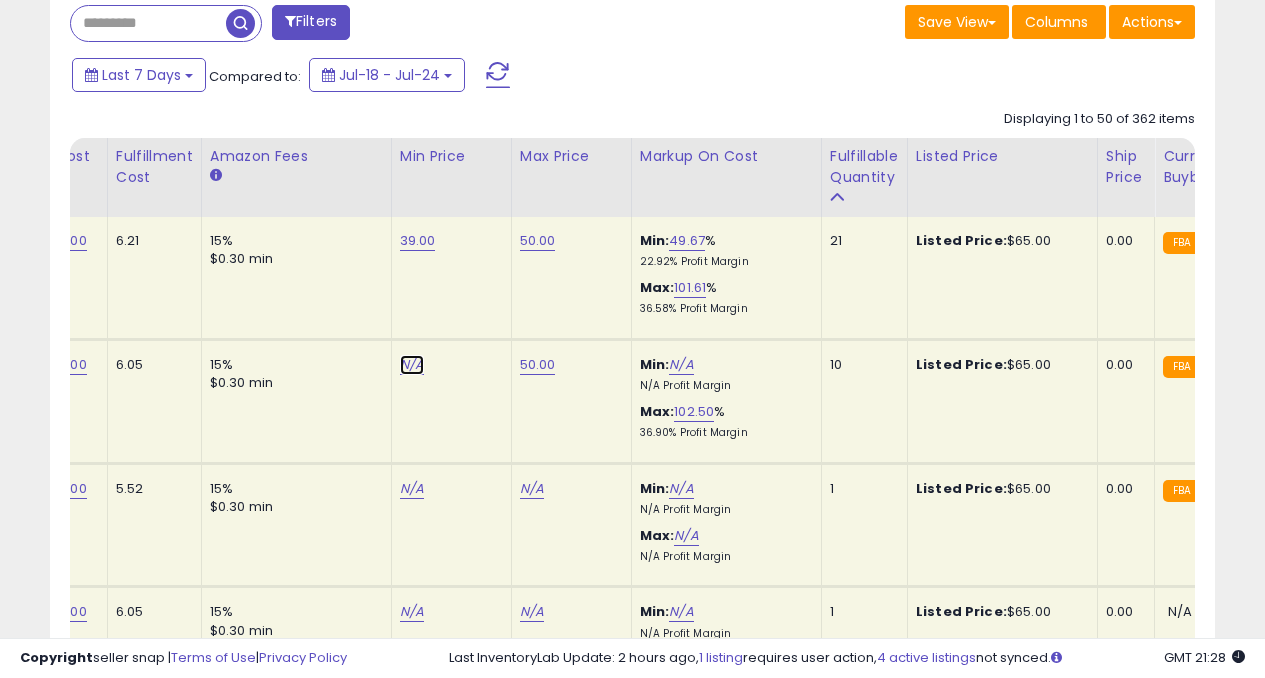 click on "N/A" at bounding box center (412, 365) 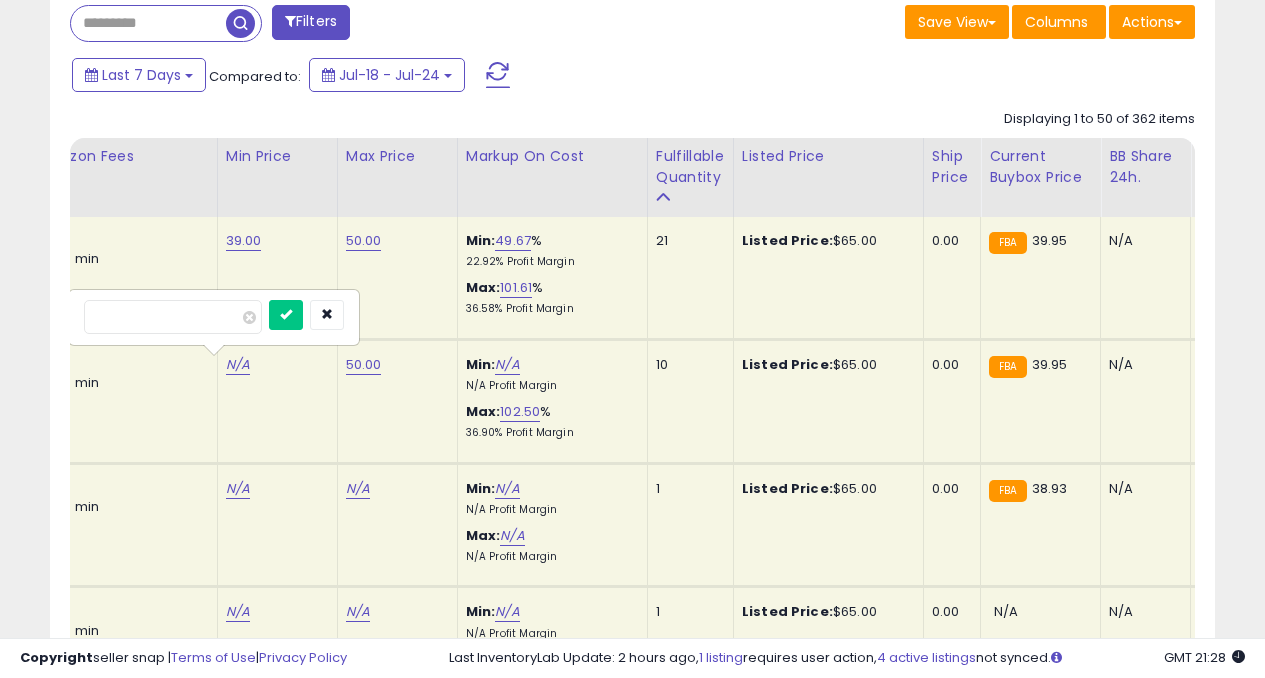type on "**" 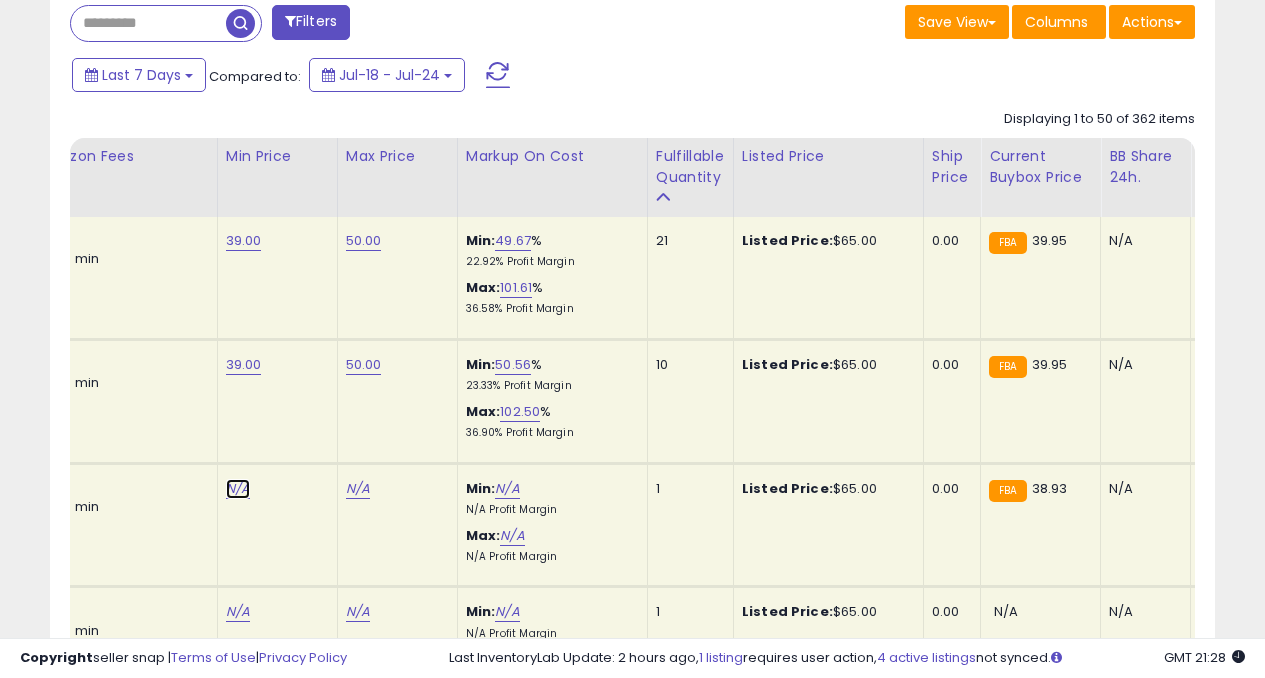 click on "N/A" at bounding box center [238, 489] 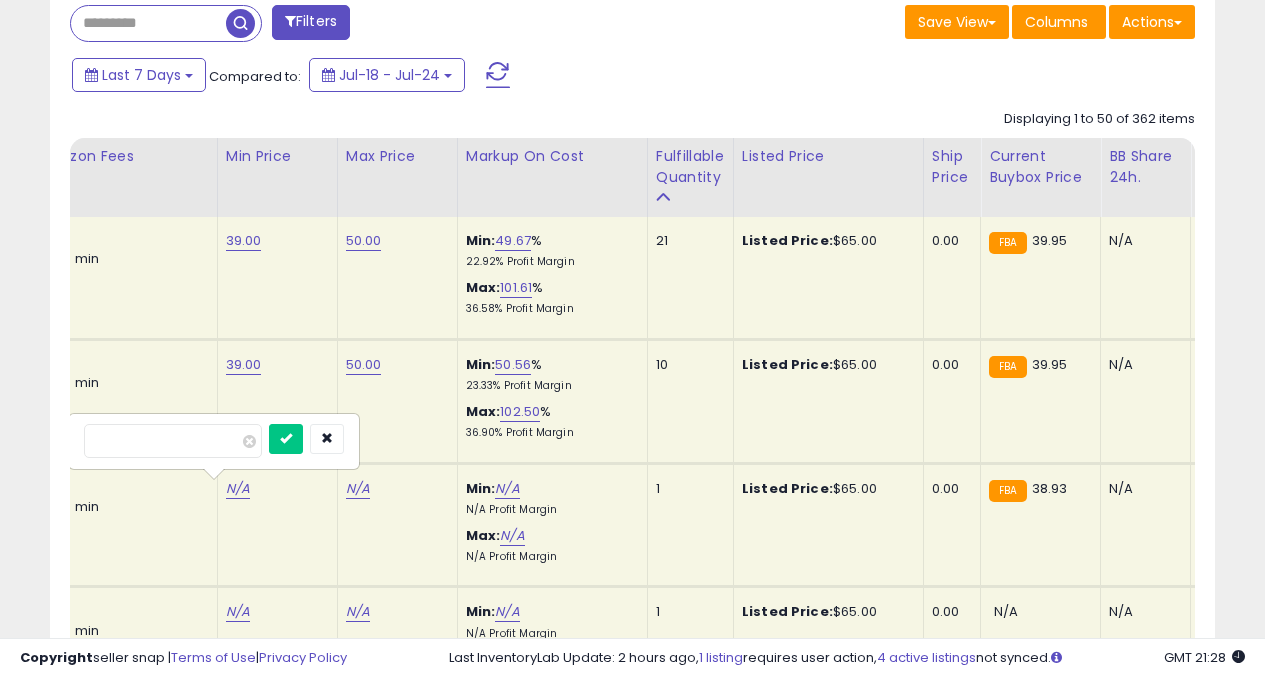 type on "**" 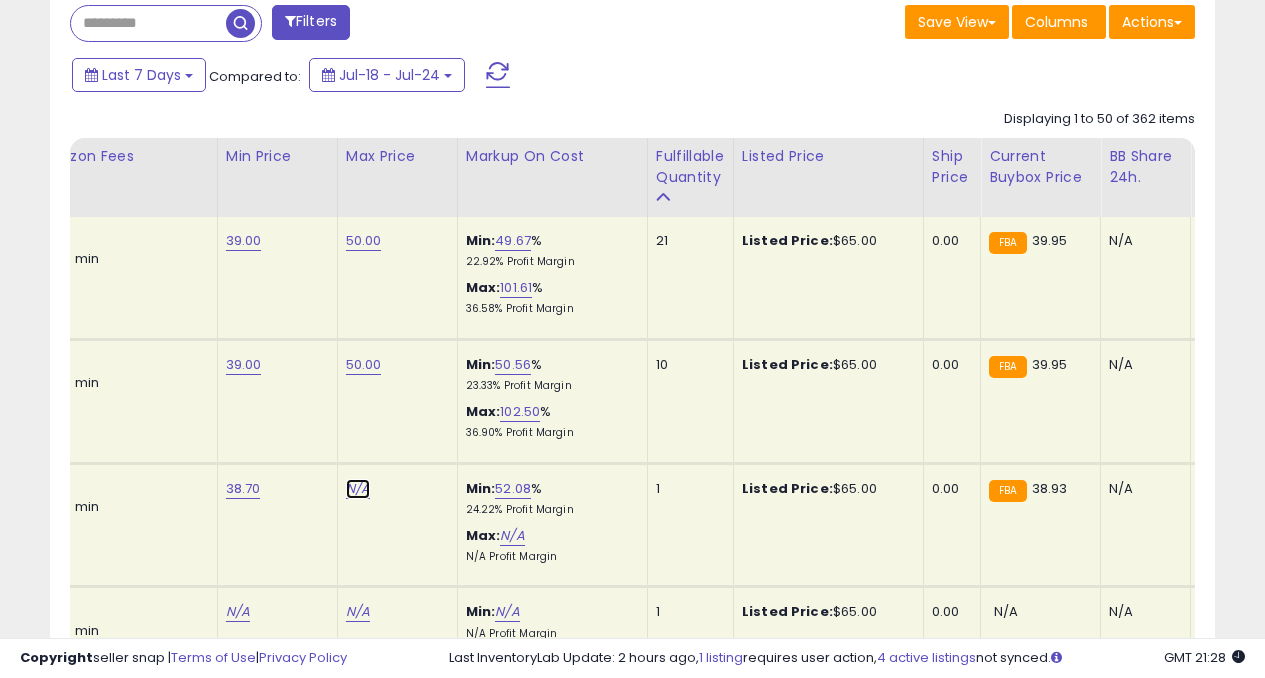 click on "N/A" at bounding box center (358, 489) 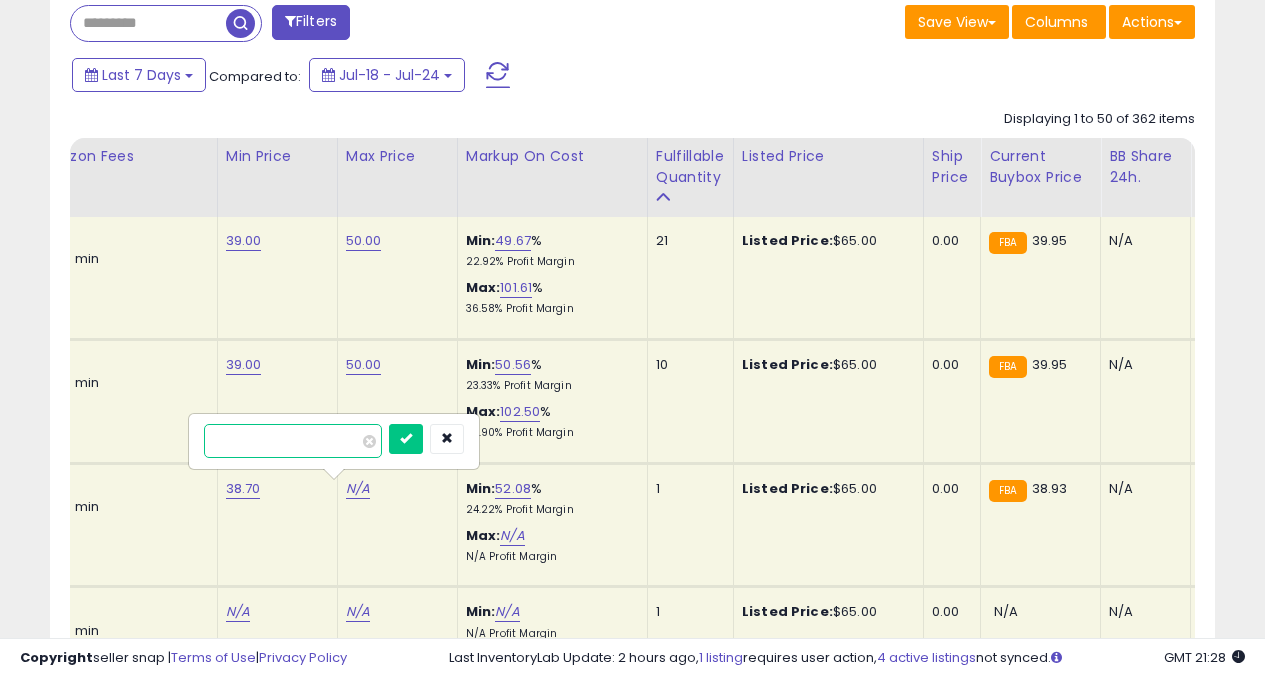 type on "**" 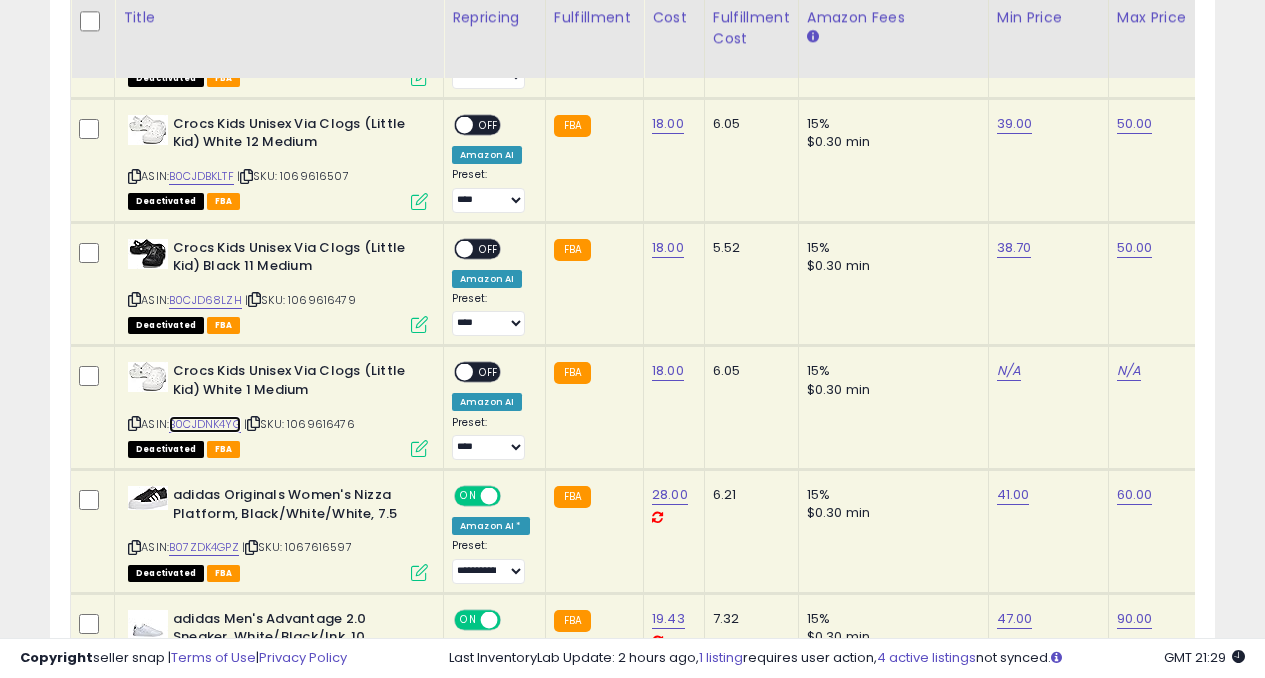 click on "B0CJDNK4YG" at bounding box center (205, 424) 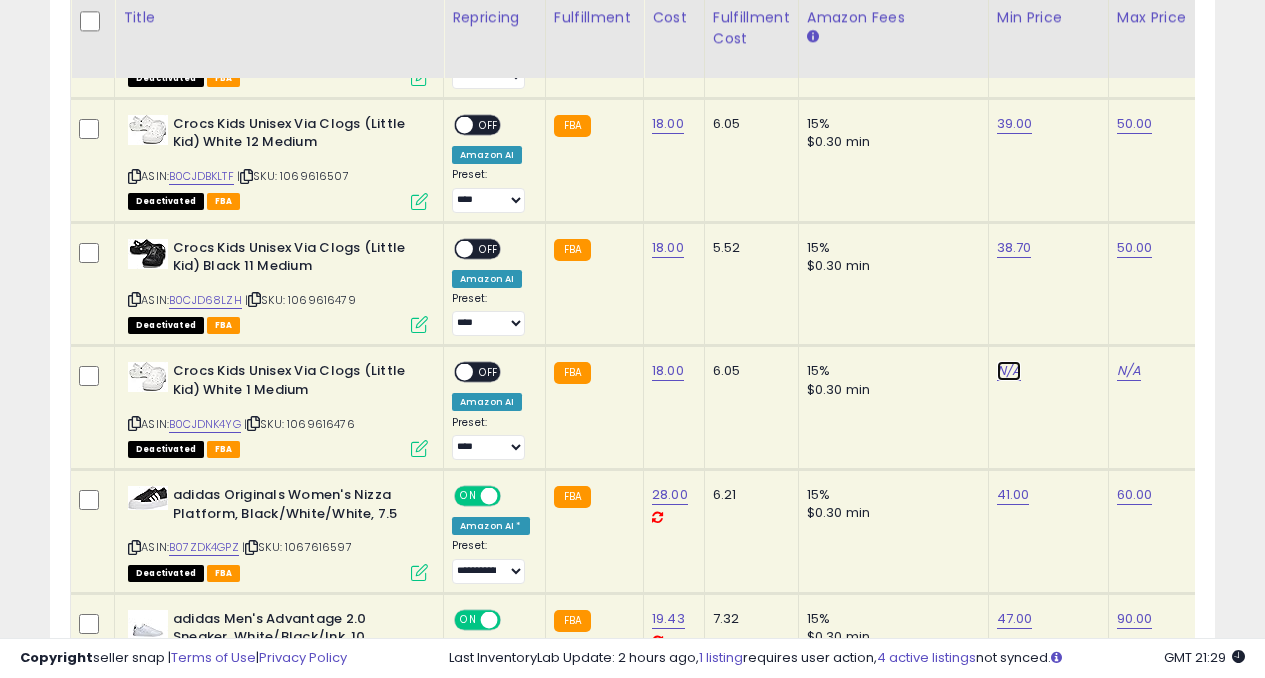 click on "N/A" at bounding box center [1009, 371] 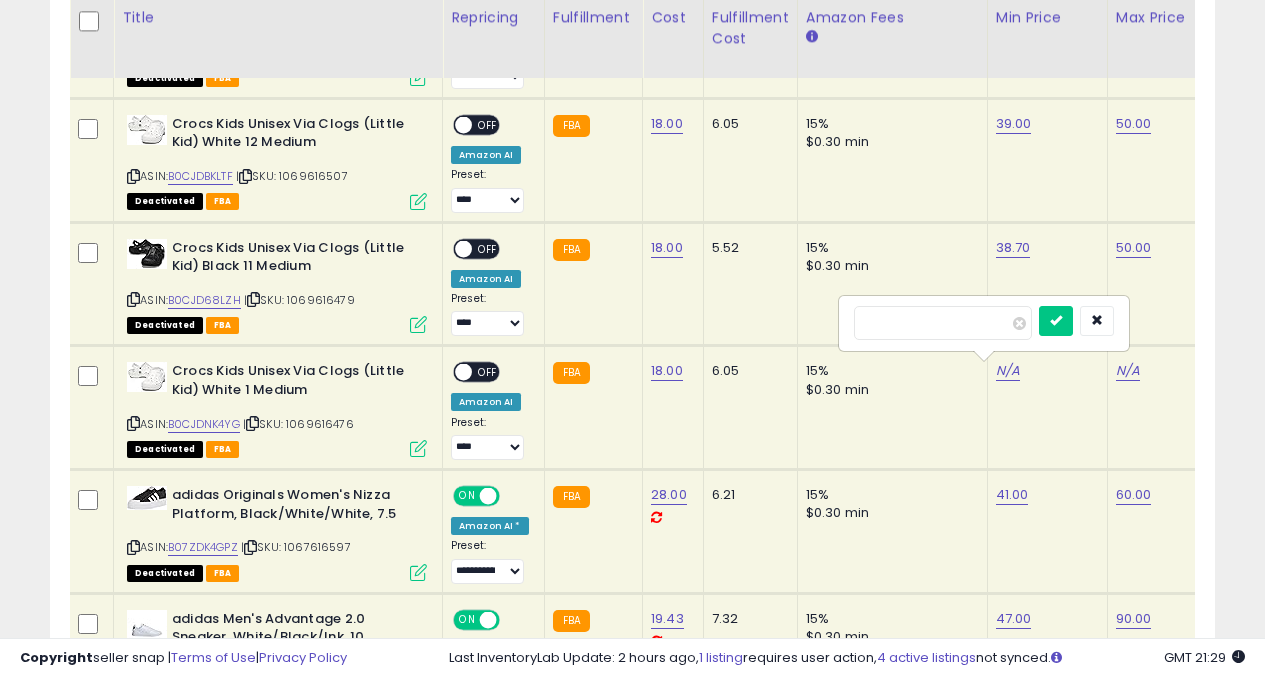 type on "**" 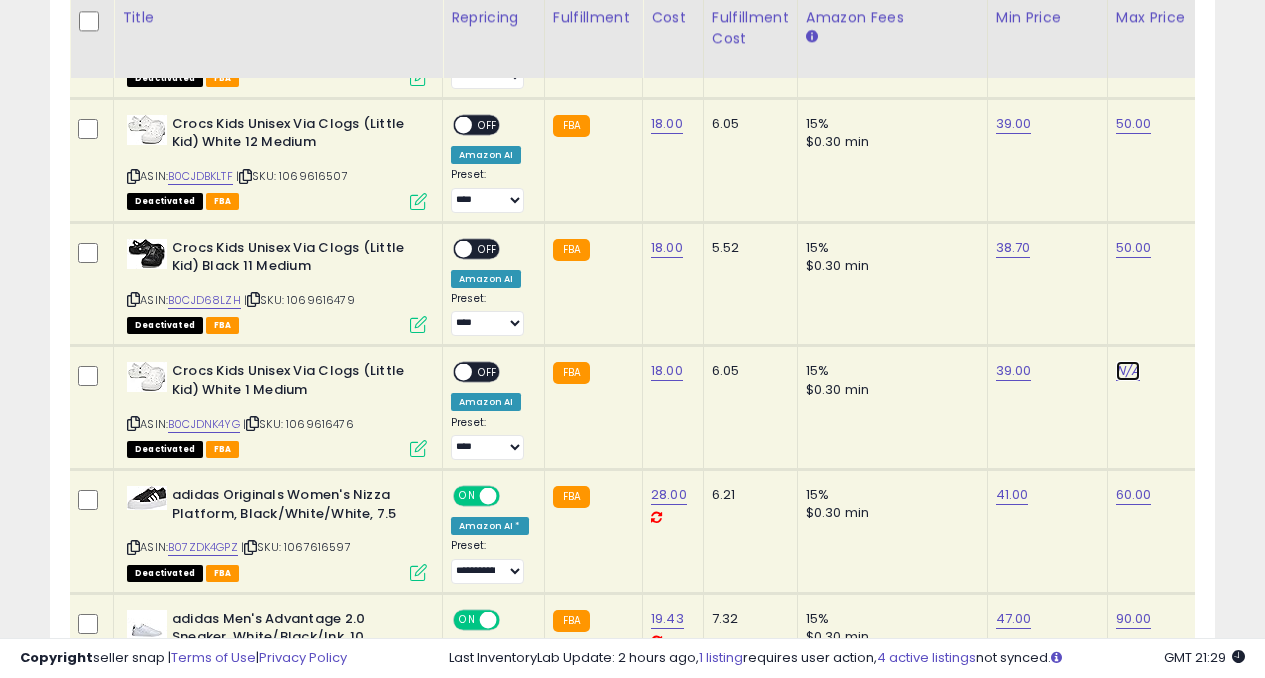 click on "N/A" at bounding box center (1128, 371) 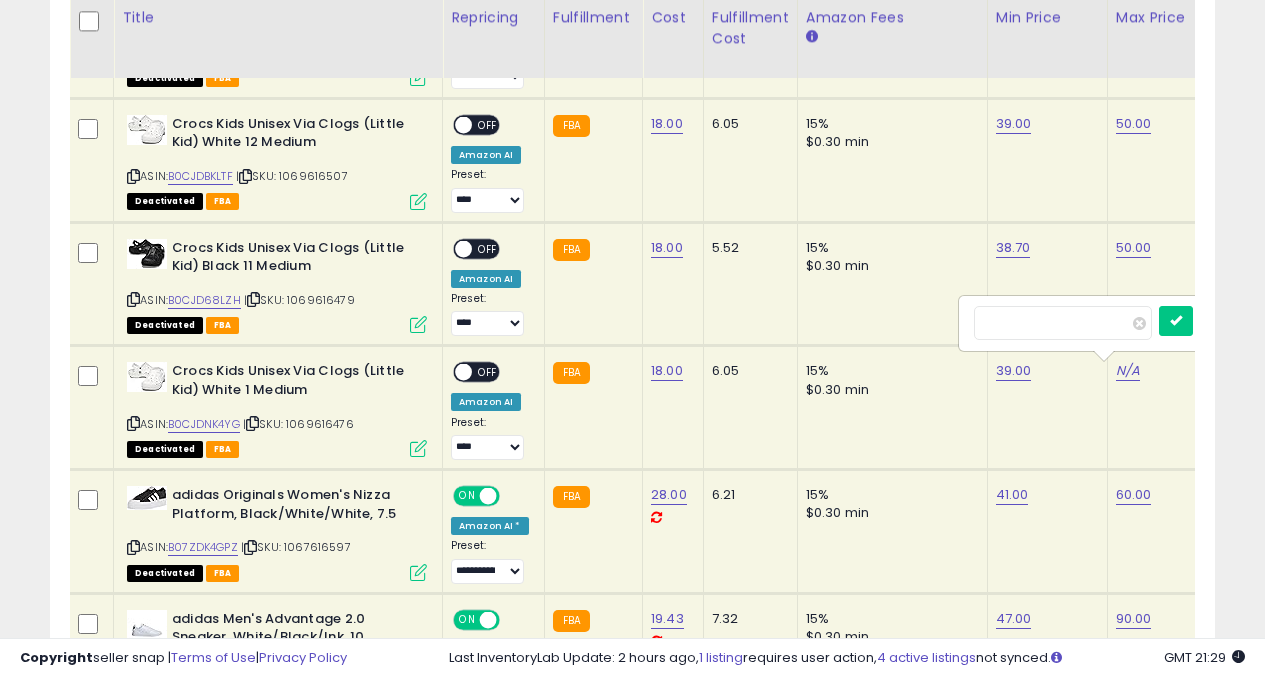 type on "**" 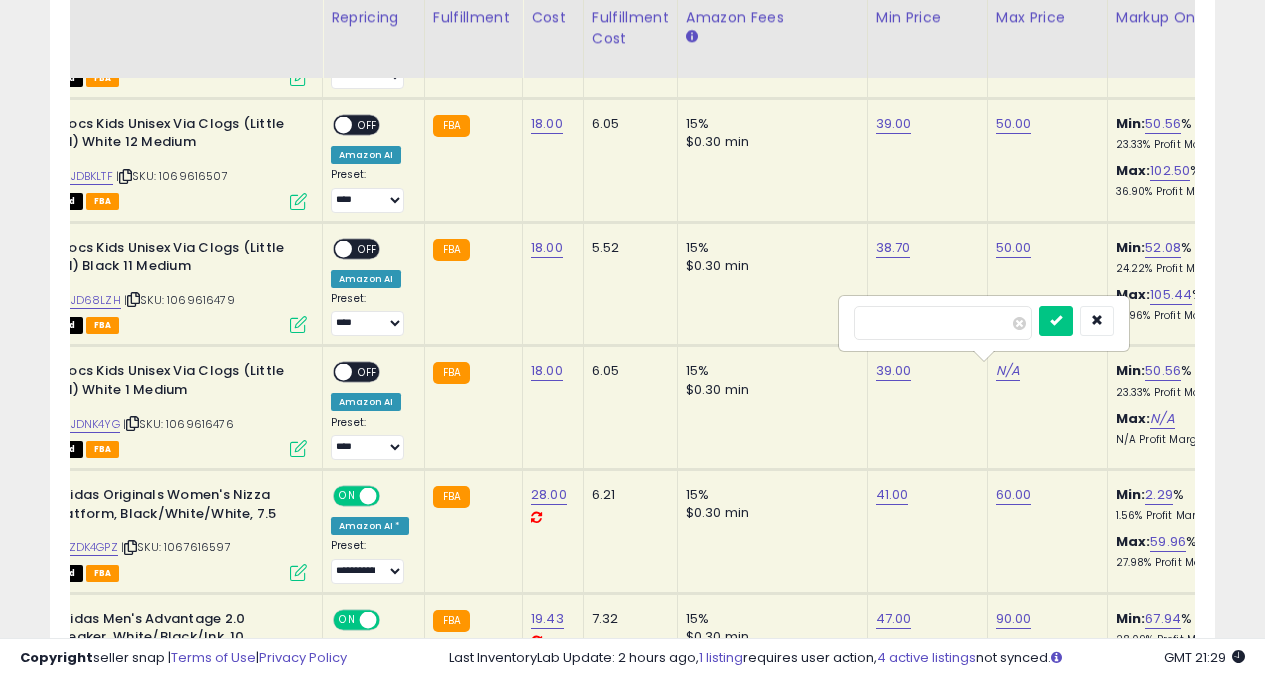 click at bounding box center [1056, 321] 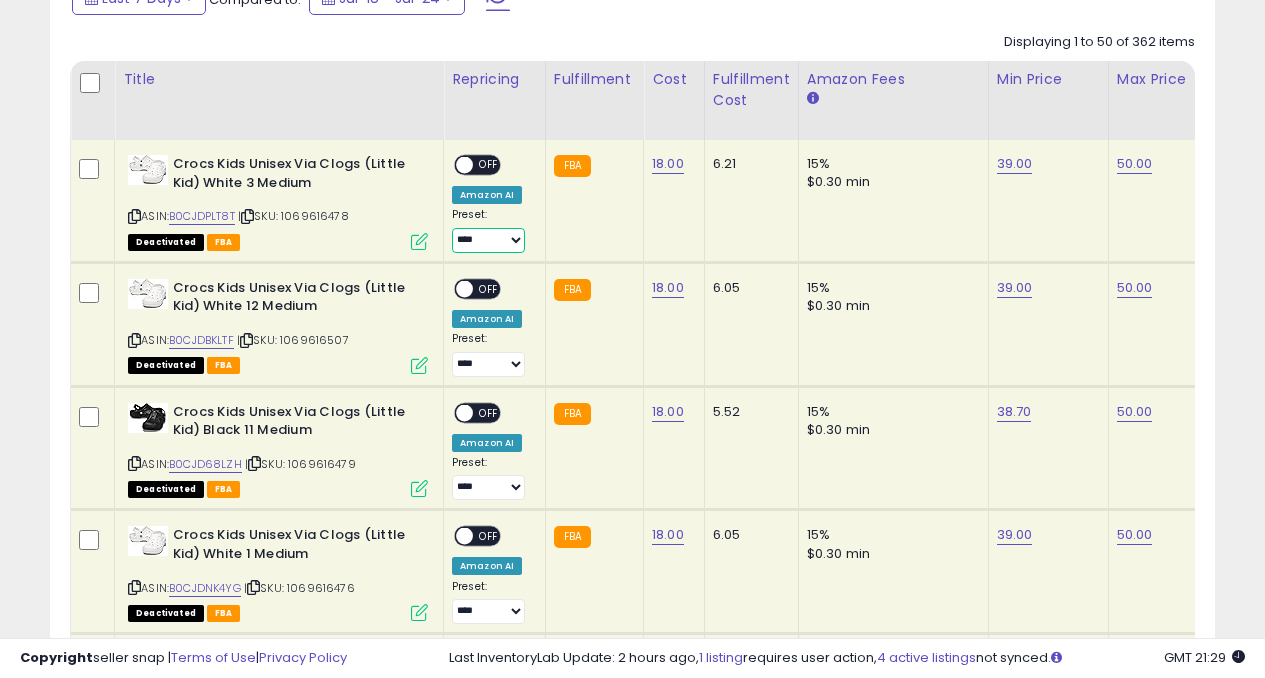 click on "**********" at bounding box center (488, 240) 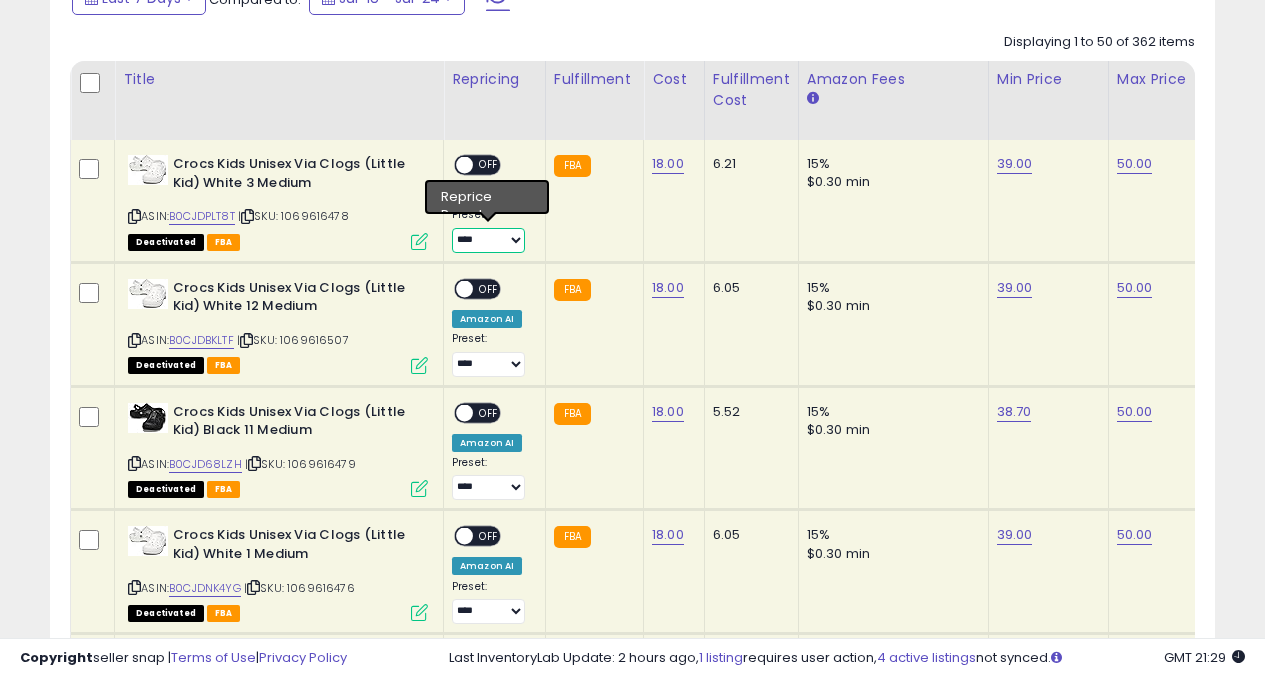 select on "**********" 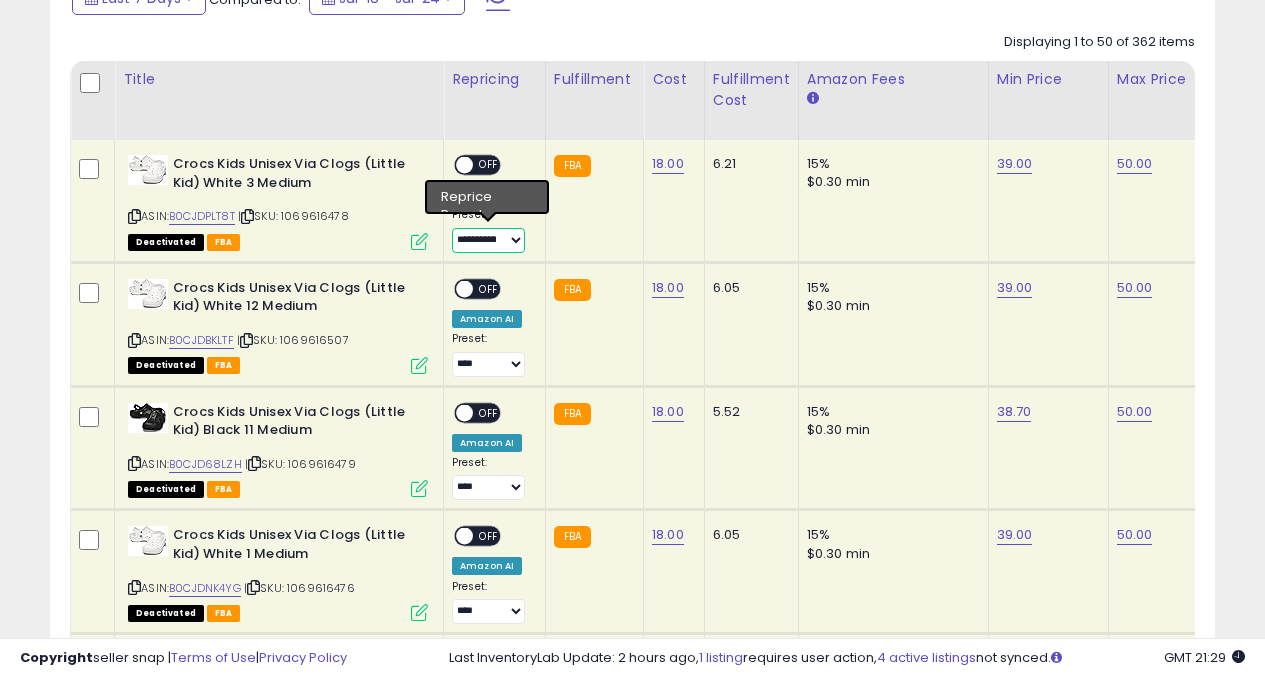 click on "**********" at bounding box center (488, 240) 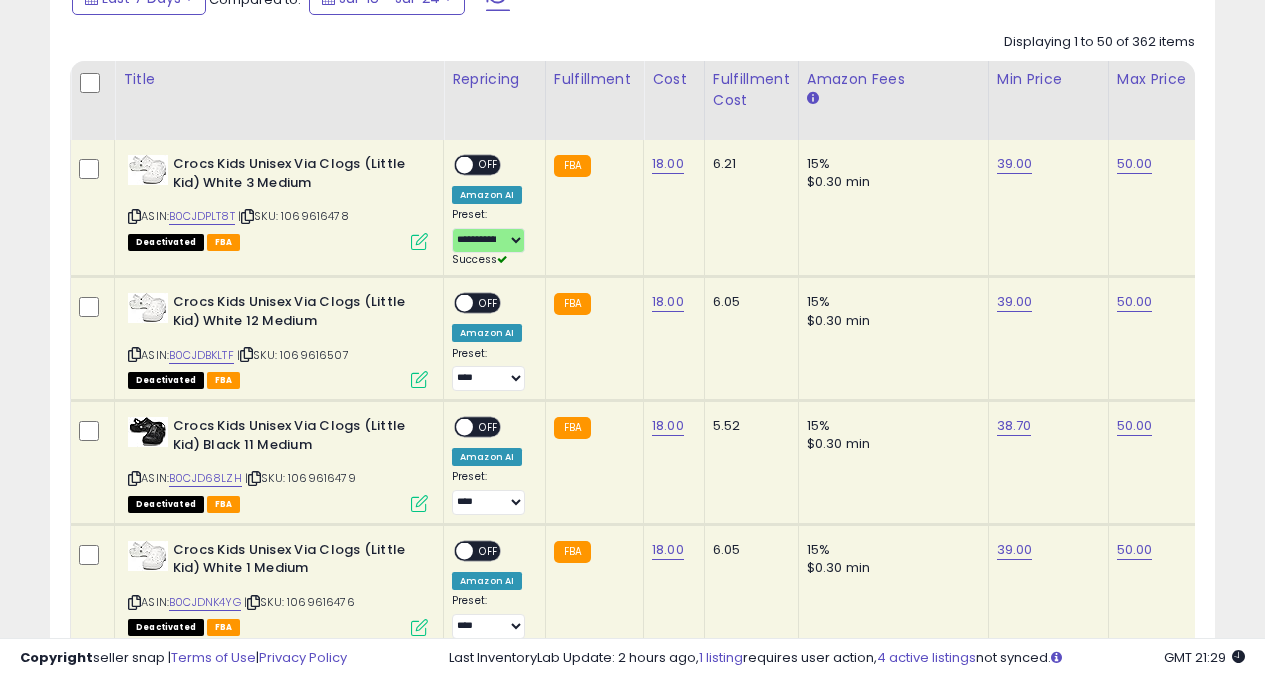 click on "OFF" at bounding box center [489, 165] 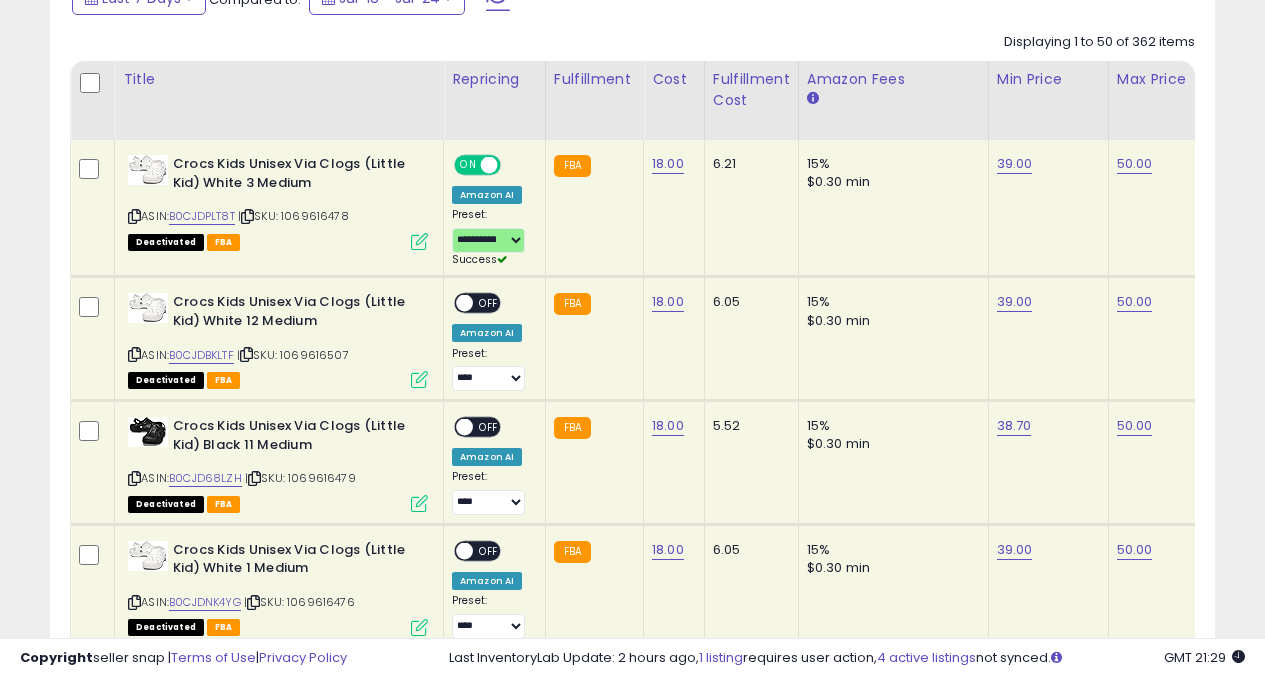 click on "**********" at bounding box center [491, 369] 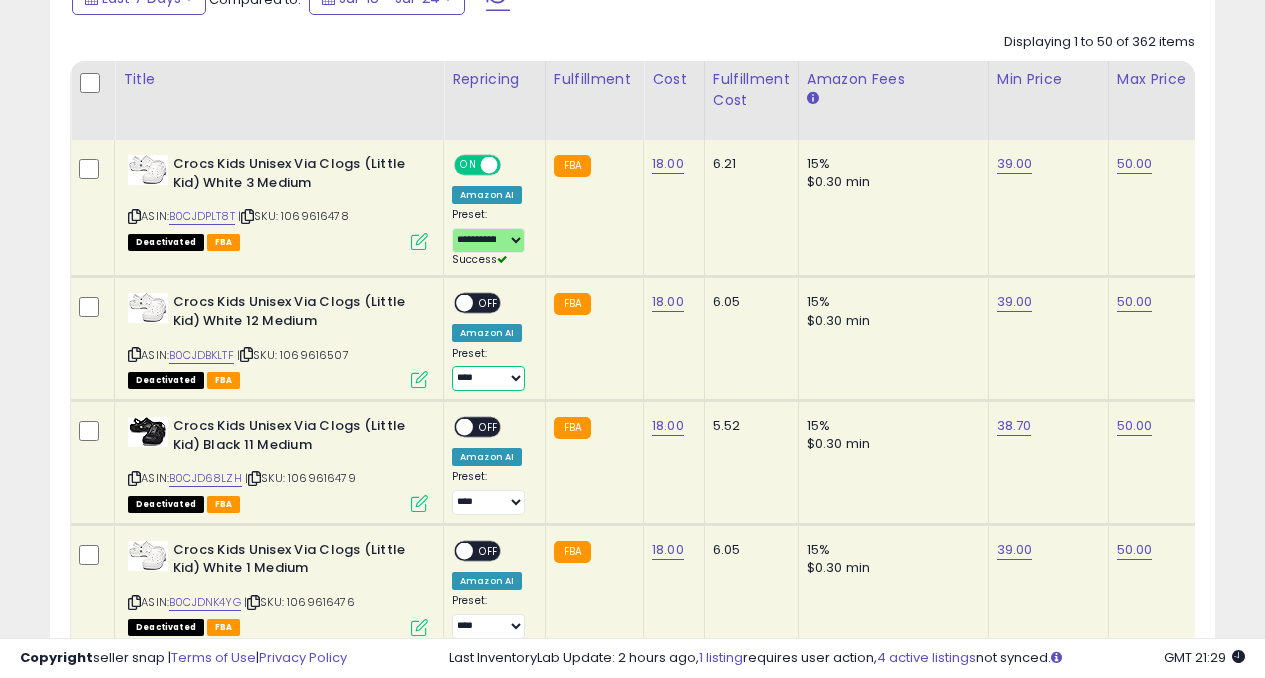 click on "**********" at bounding box center (488, 378) 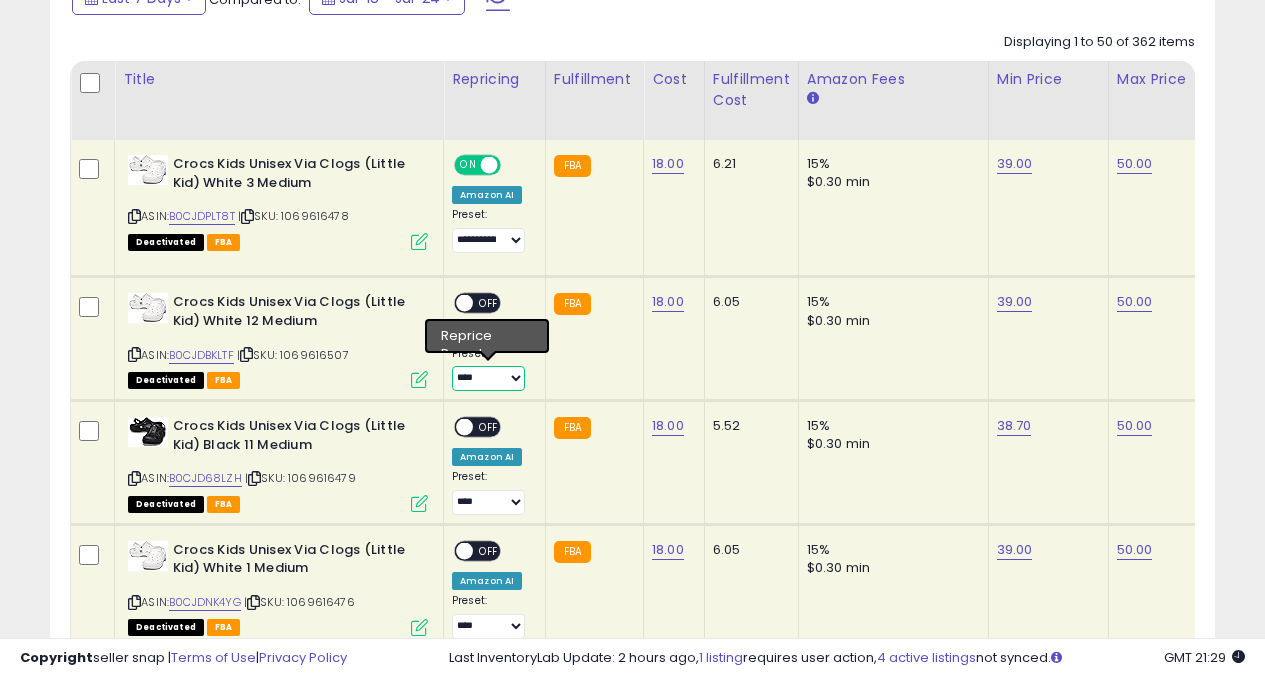 select on "**********" 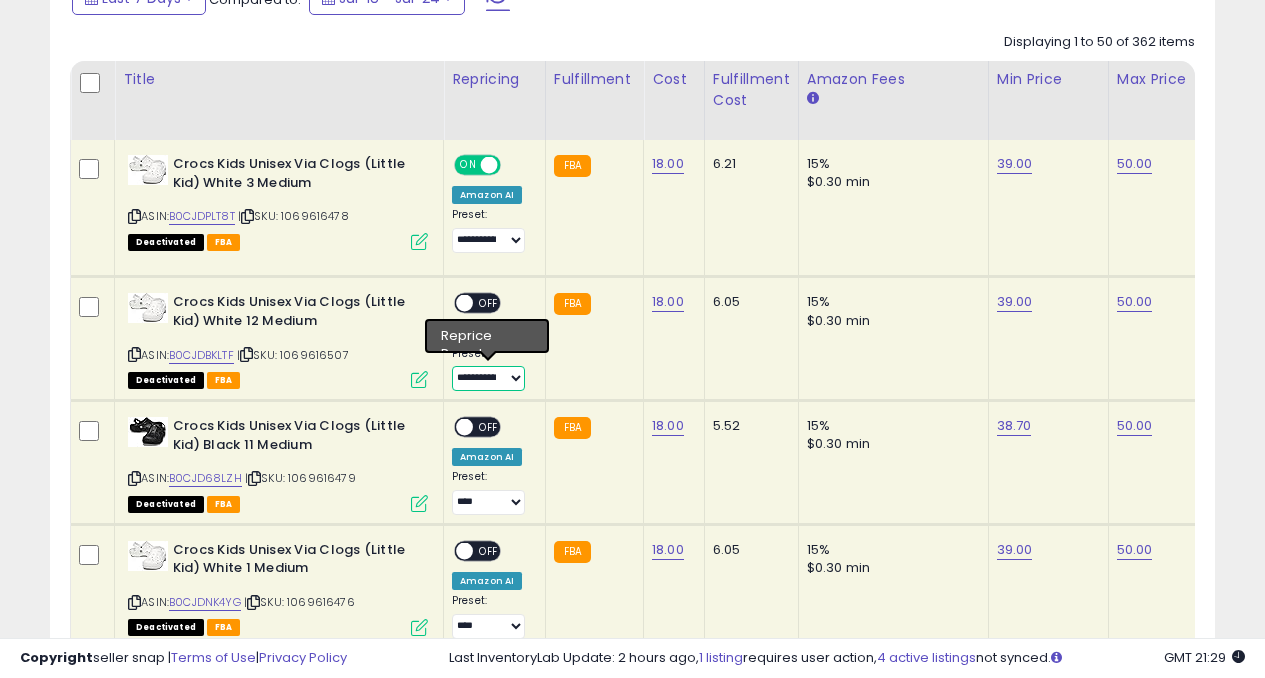 click on "**********" at bounding box center [488, 378] 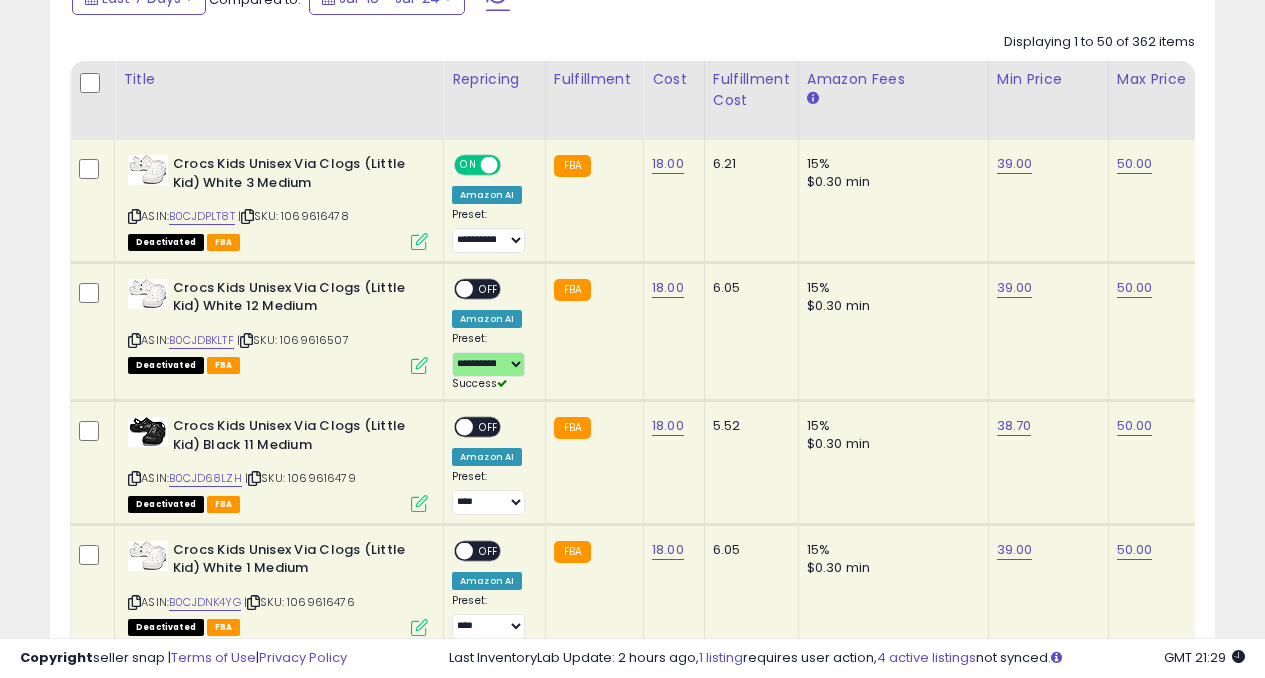 click on "OFF" at bounding box center [489, 288] 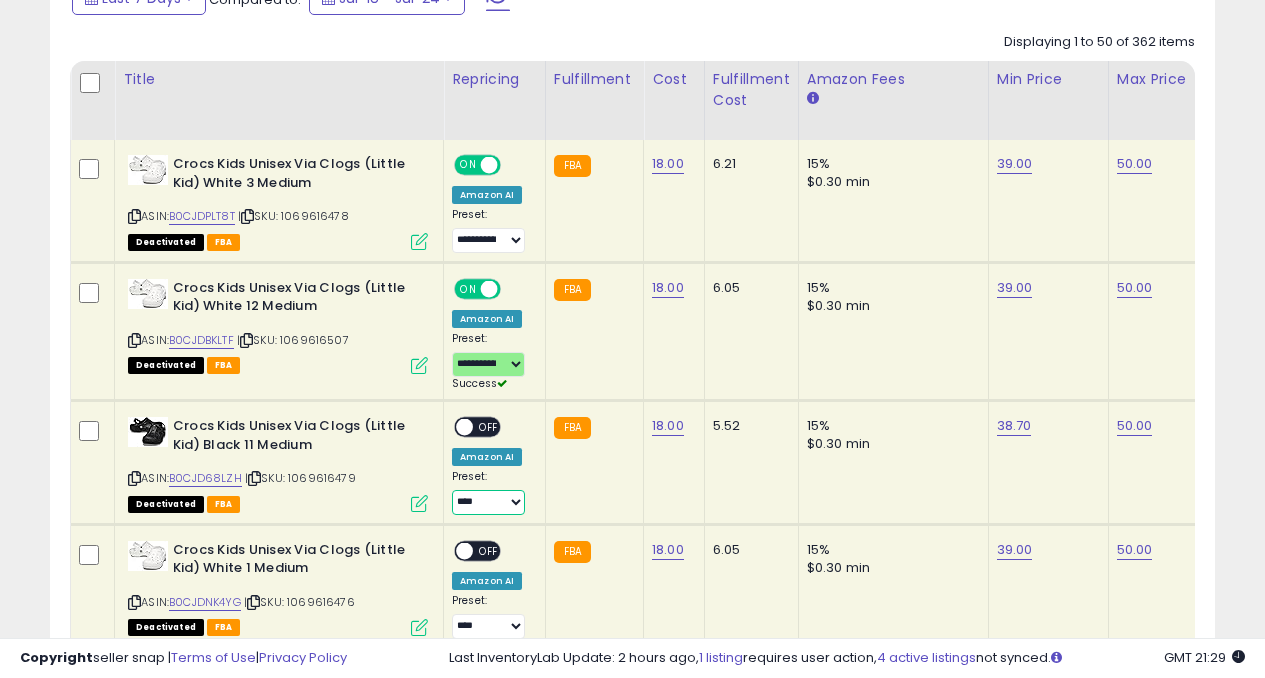 click on "**********" at bounding box center (488, 502) 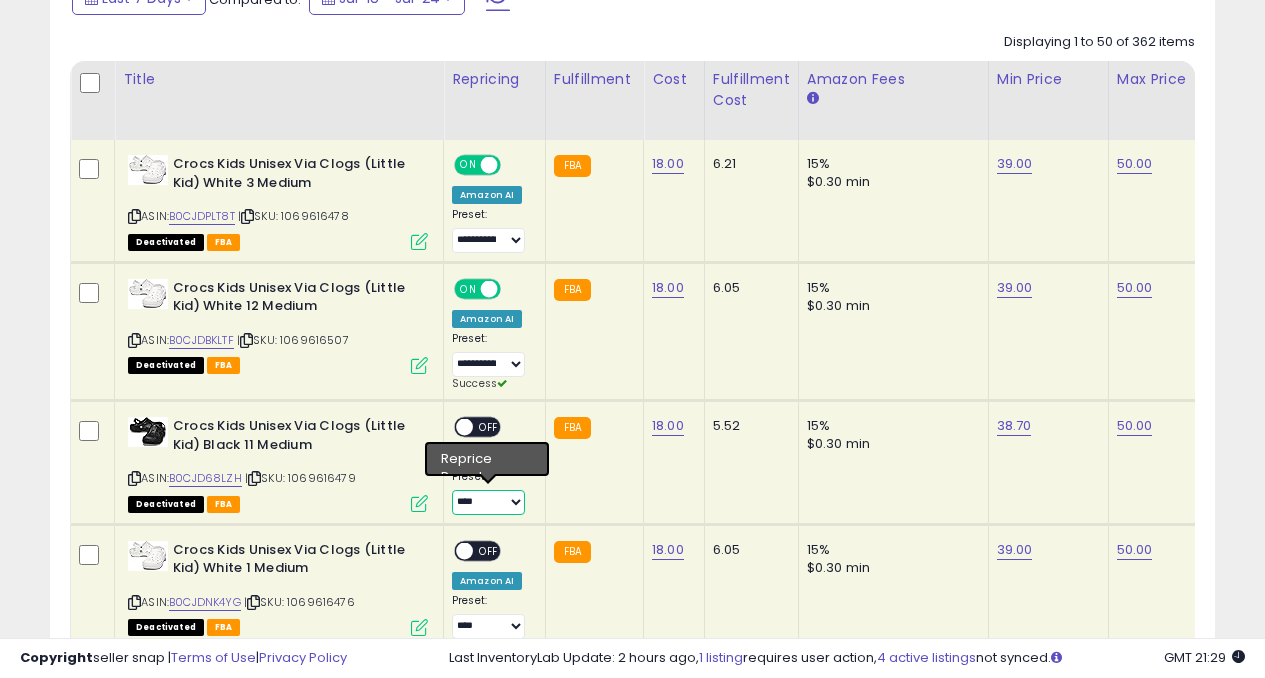 select on "**********" 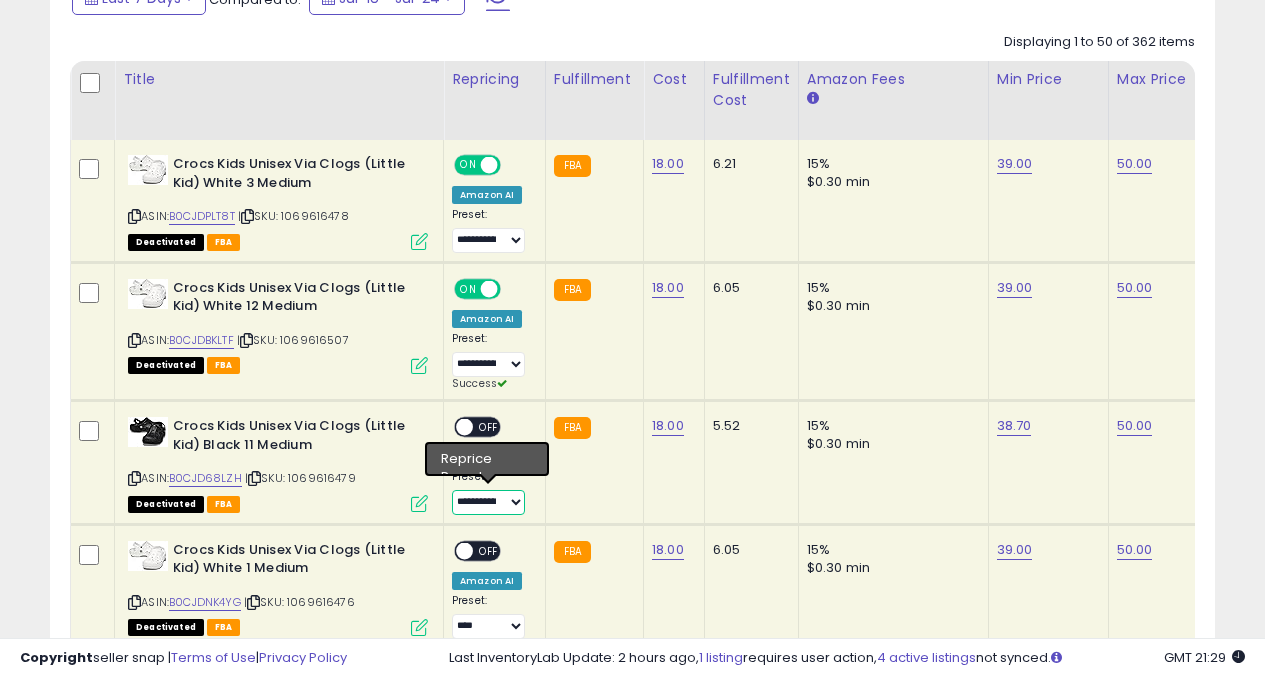 click on "**********" at bounding box center (488, 502) 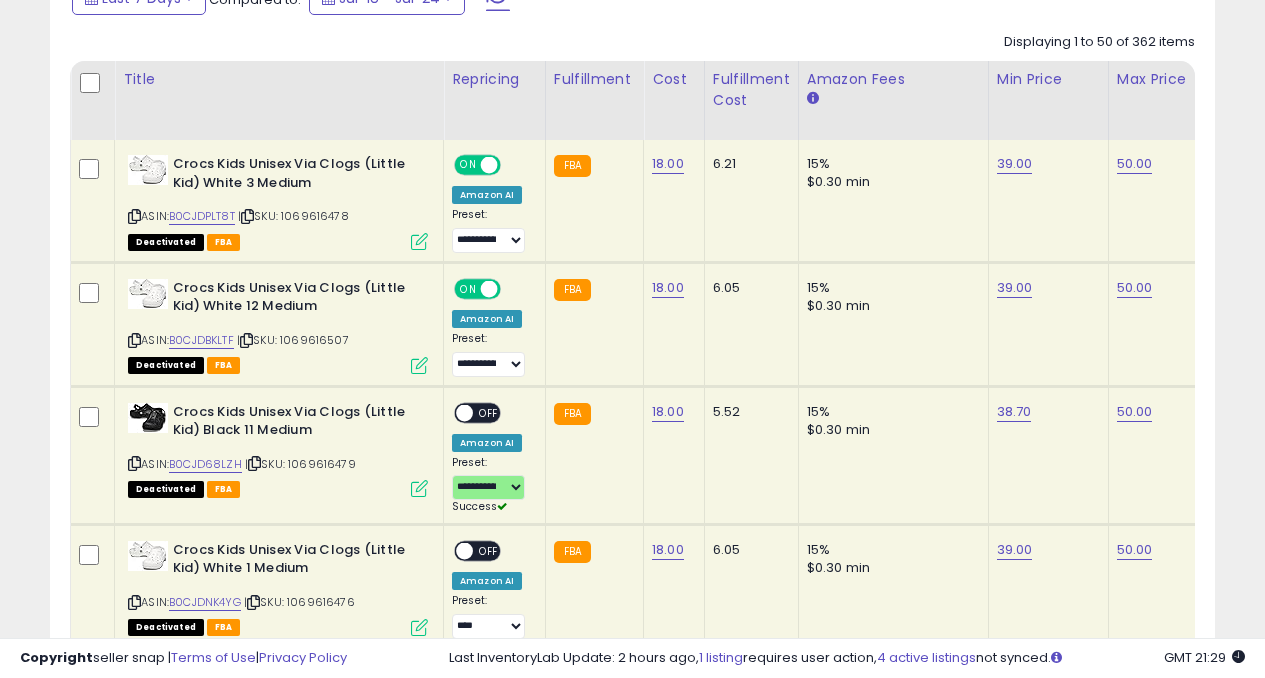 click on "**********" at bounding box center (491, 459) 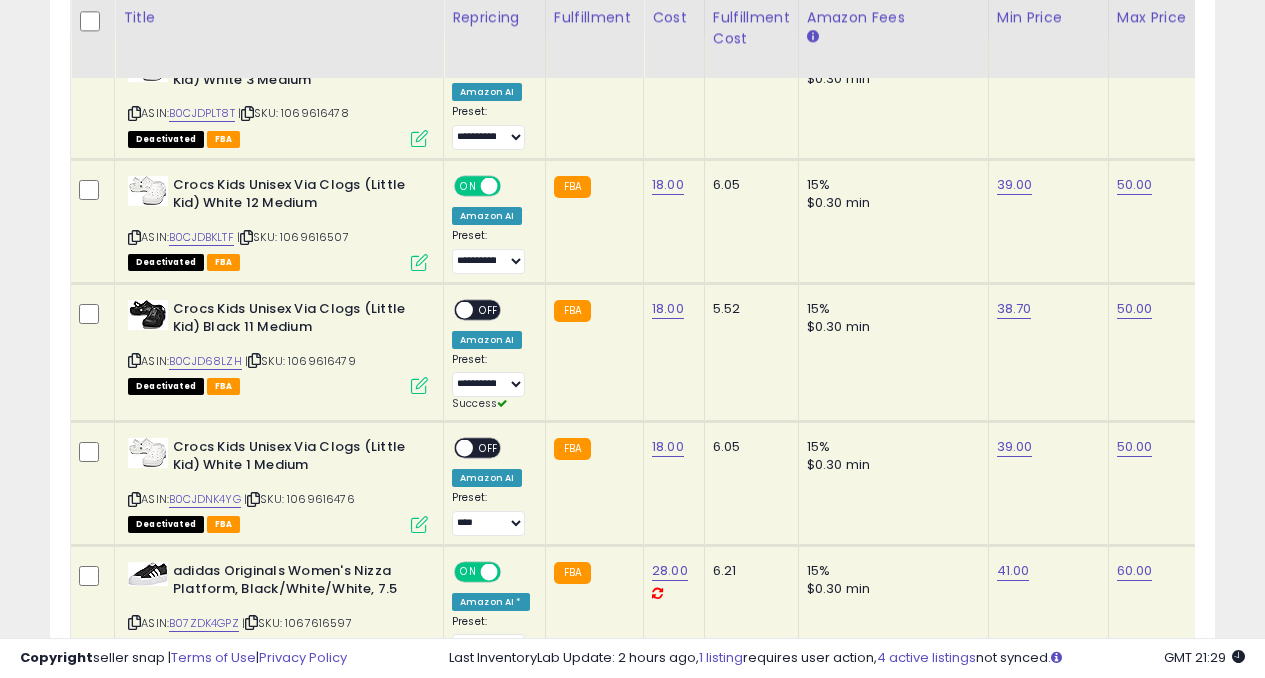 click on "OFF" at bounding box center [489, 309] 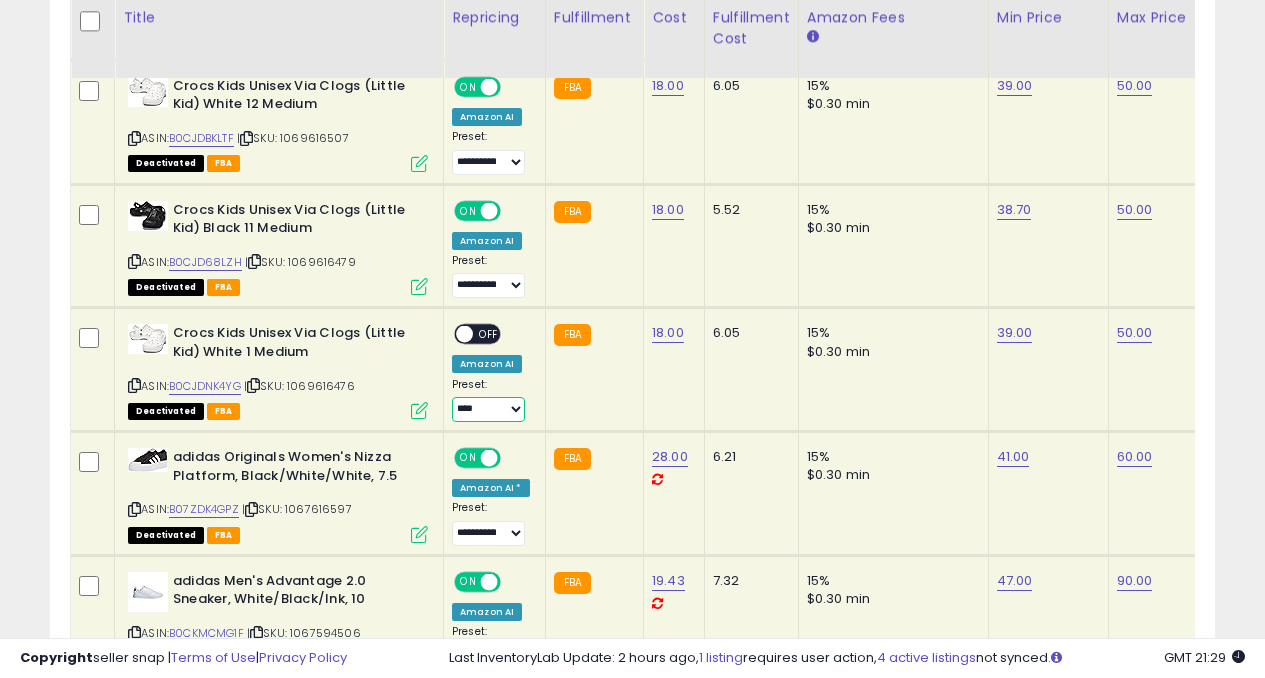 click on "**********" at bounding box center (488, 409) 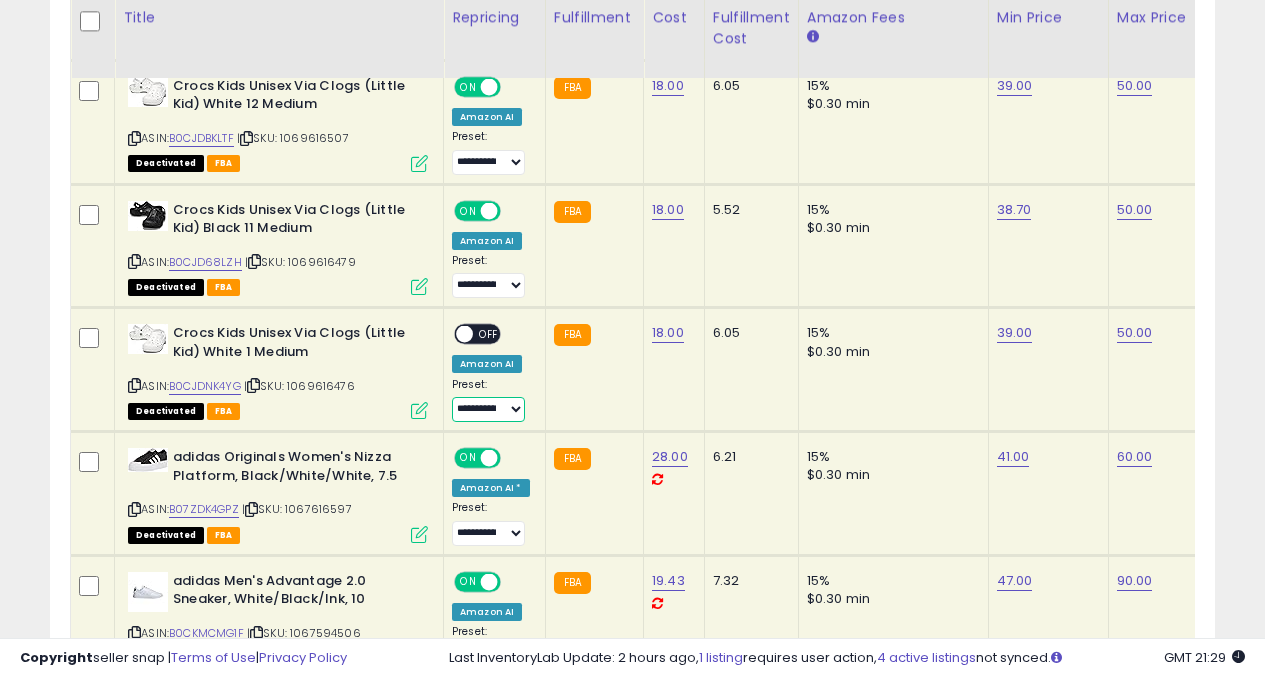 click on "**********" at bounding box center [488, 409] 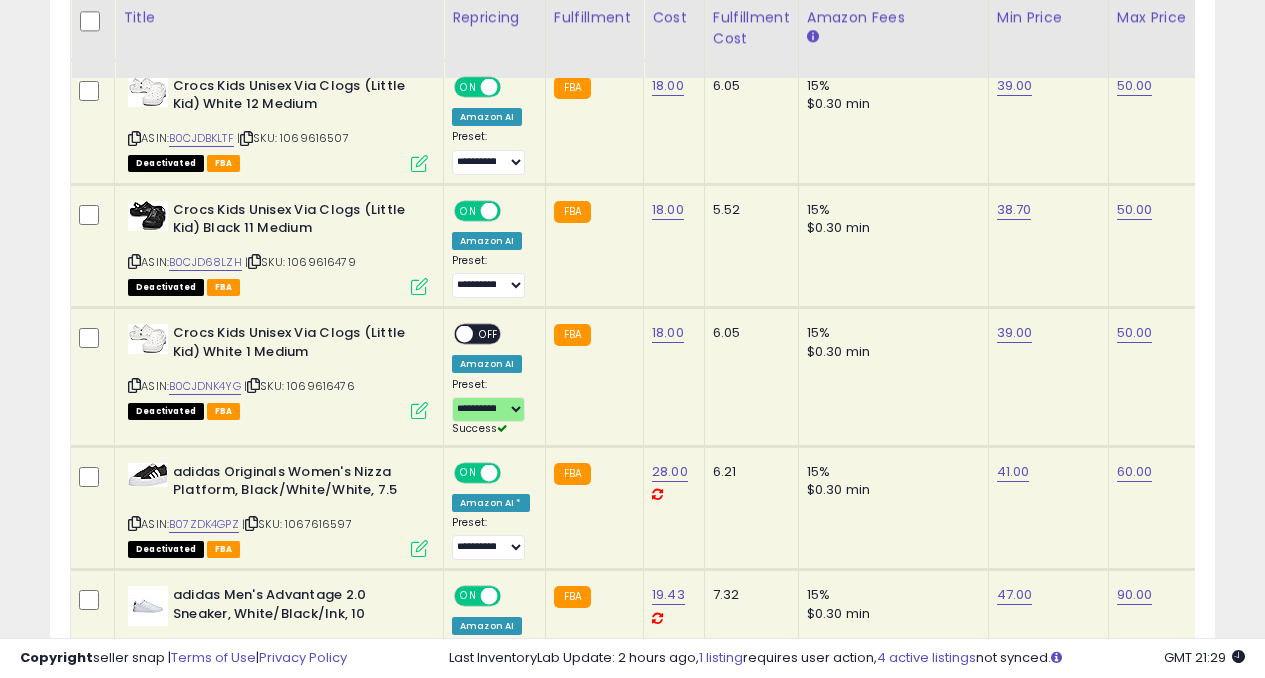 click on "OFF" at bounding box center [489, 334] 